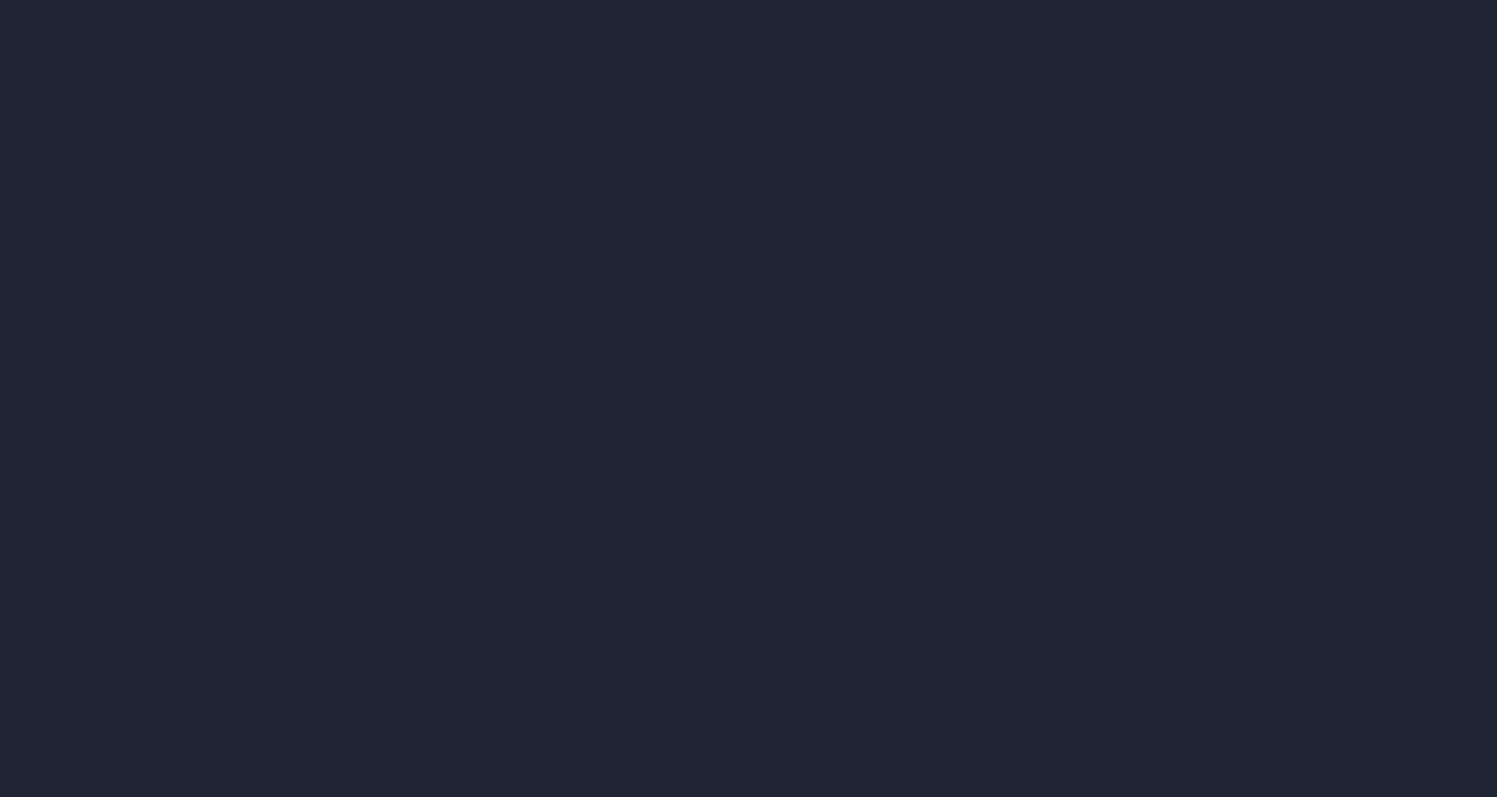 scroll, scrollTop: 0, scrollLeft: 0, axis: both 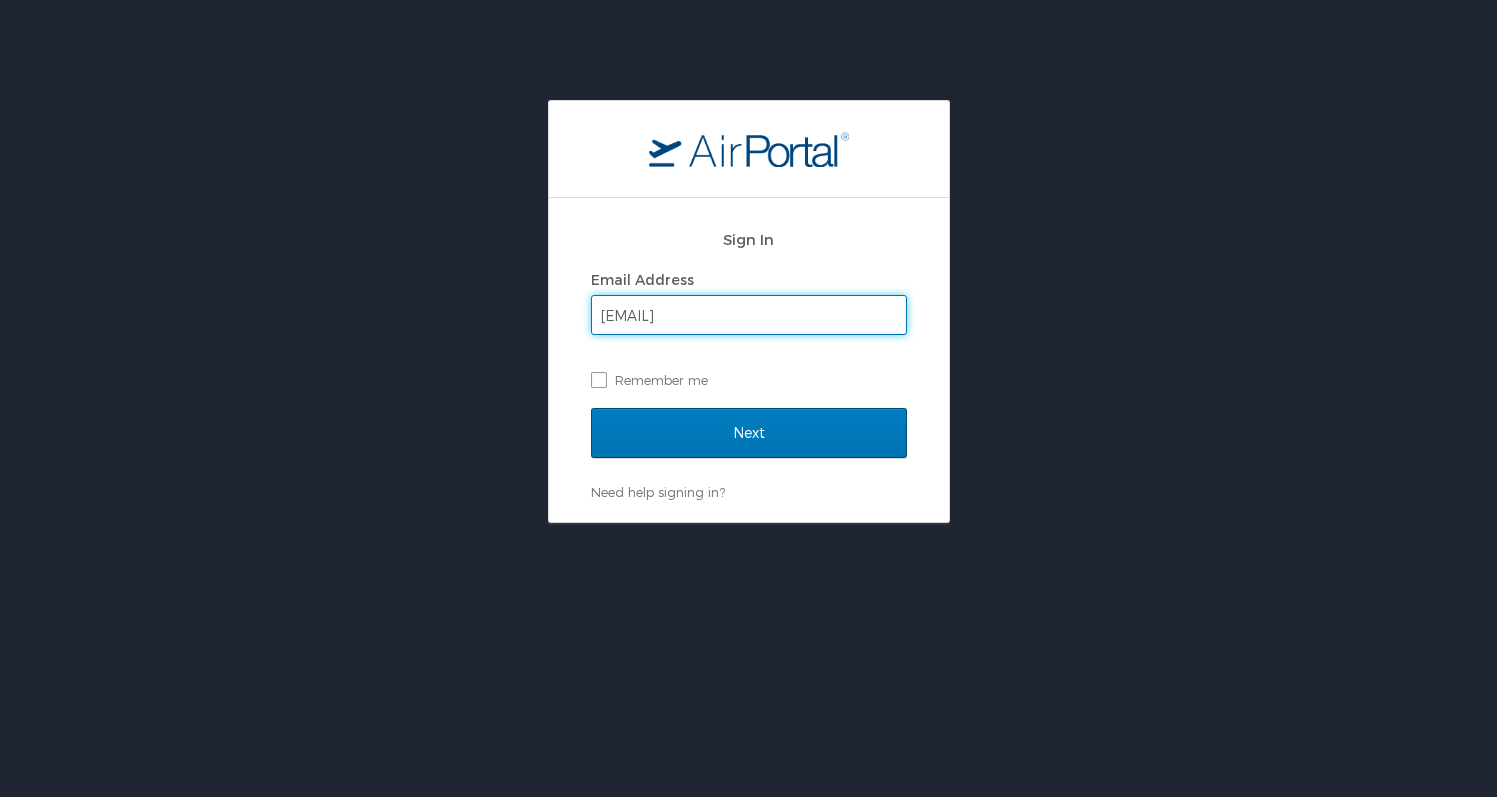 click on "Next" at bounding box center [749, 433] 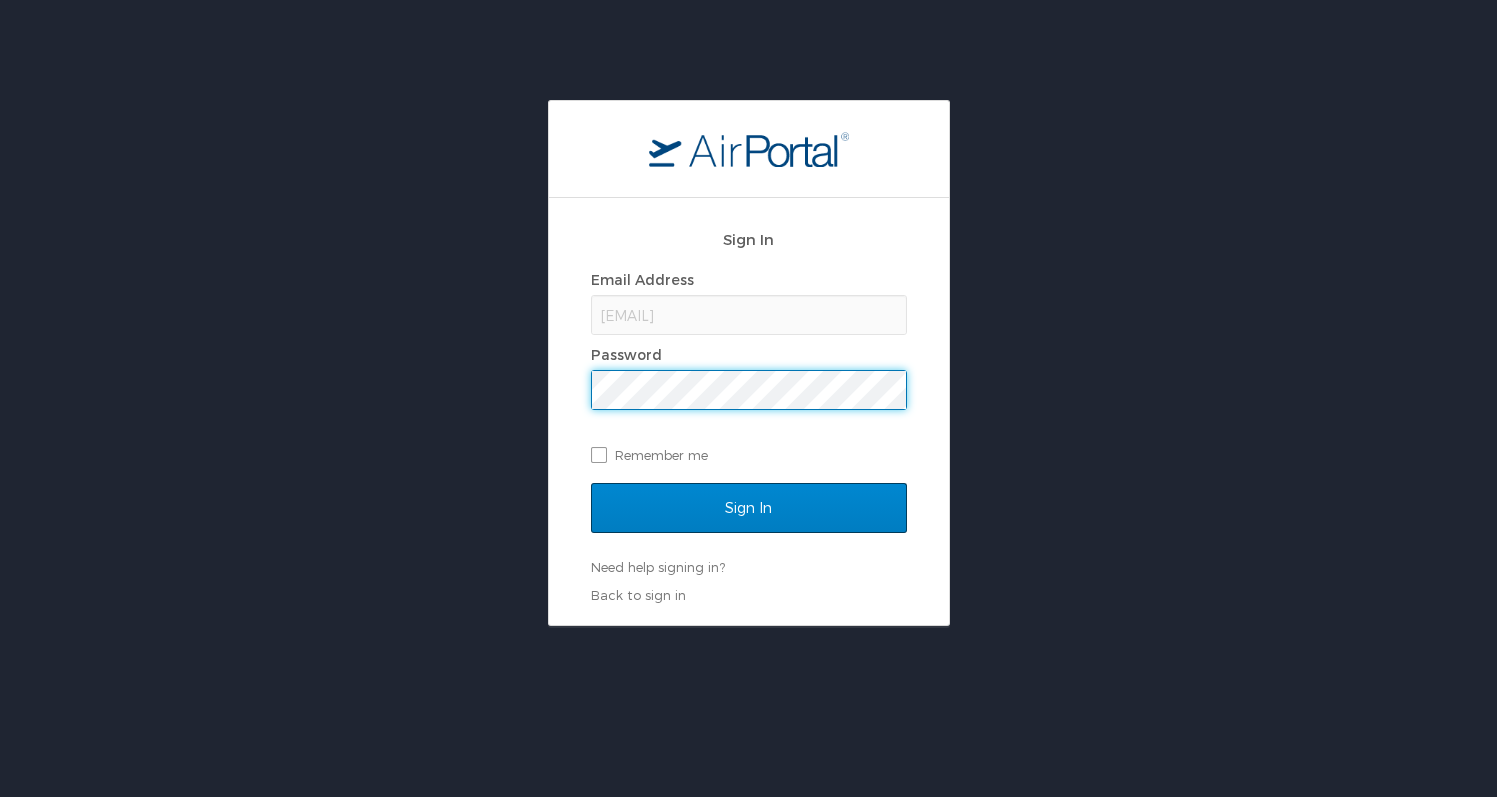click on "Sign In" at bounding box center [749, 508] 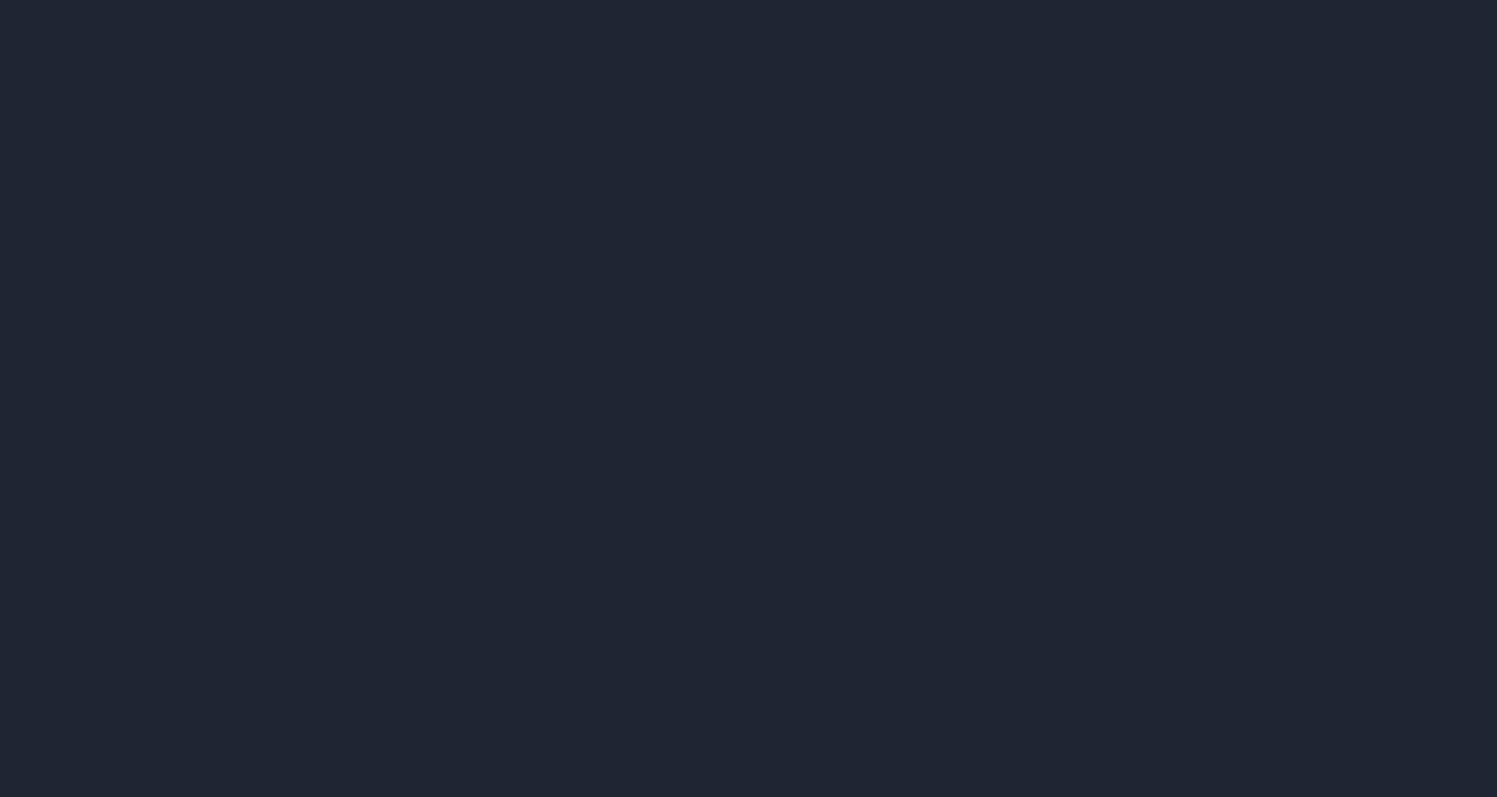 scroll, scrollTop: 0, scrollLeft: 0, axis: both 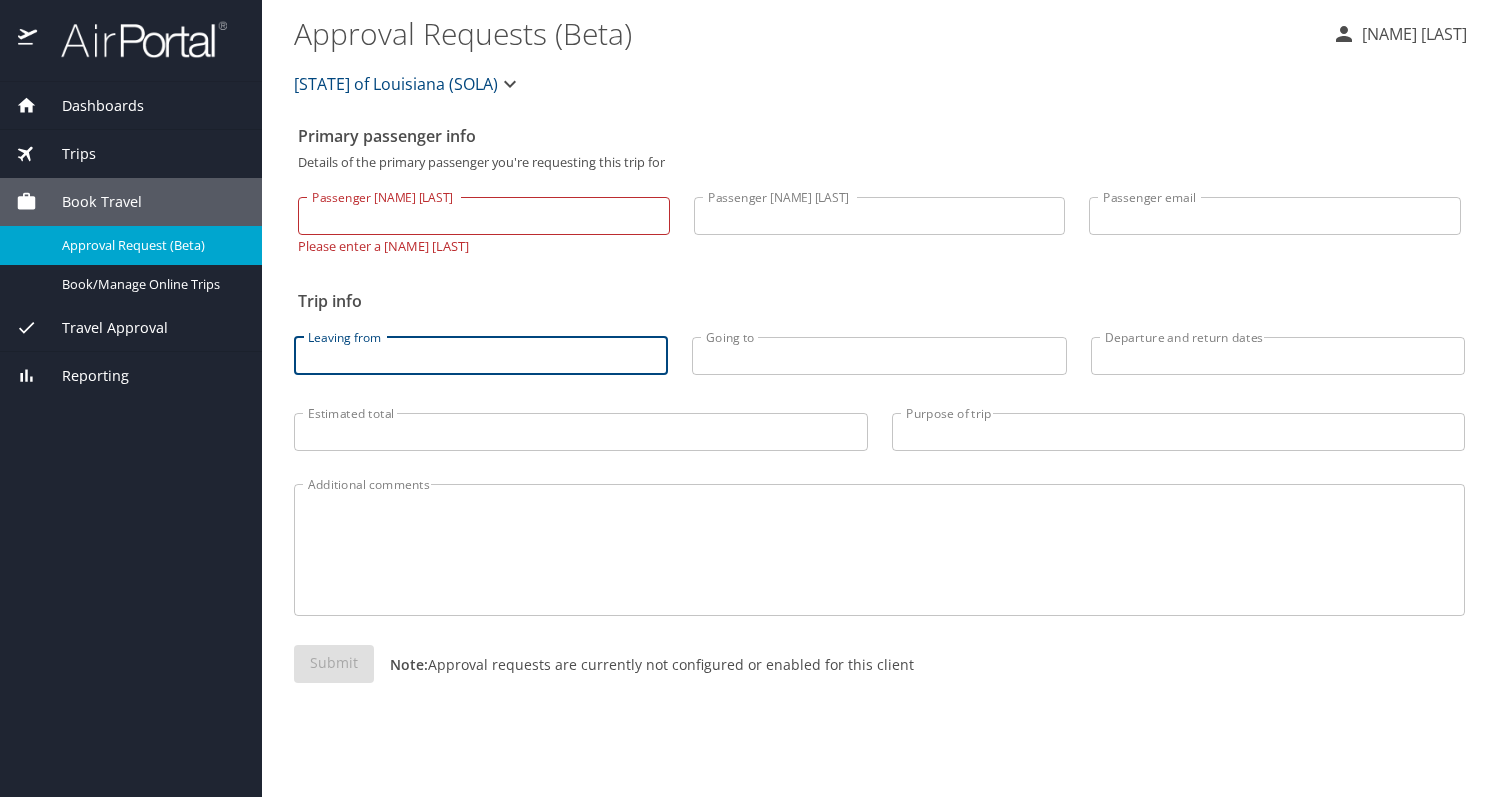 click on "Leaving from" at bounding box center (481, 356) 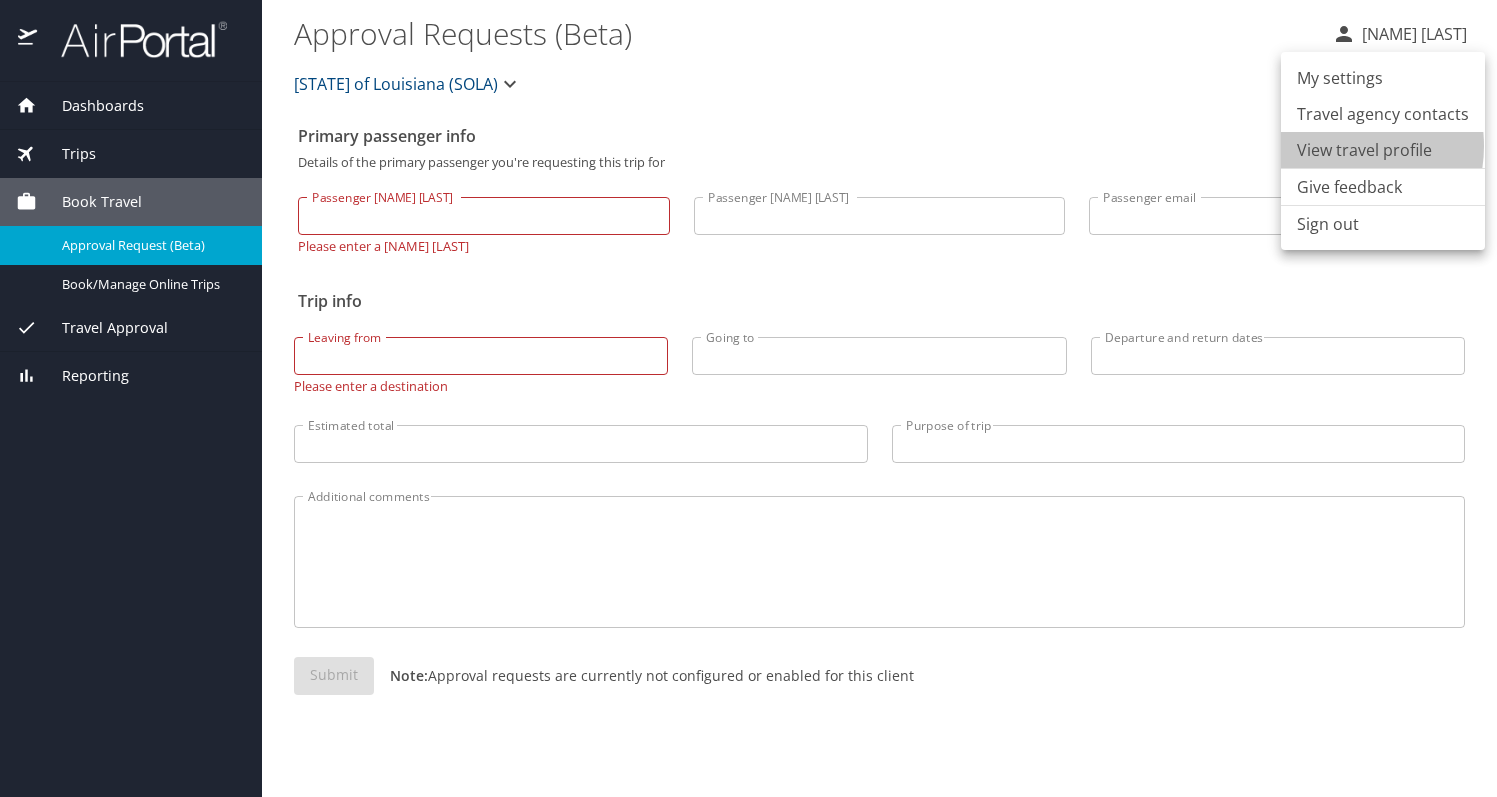 click on "View travel profile" at bounding box center (1383, 150) 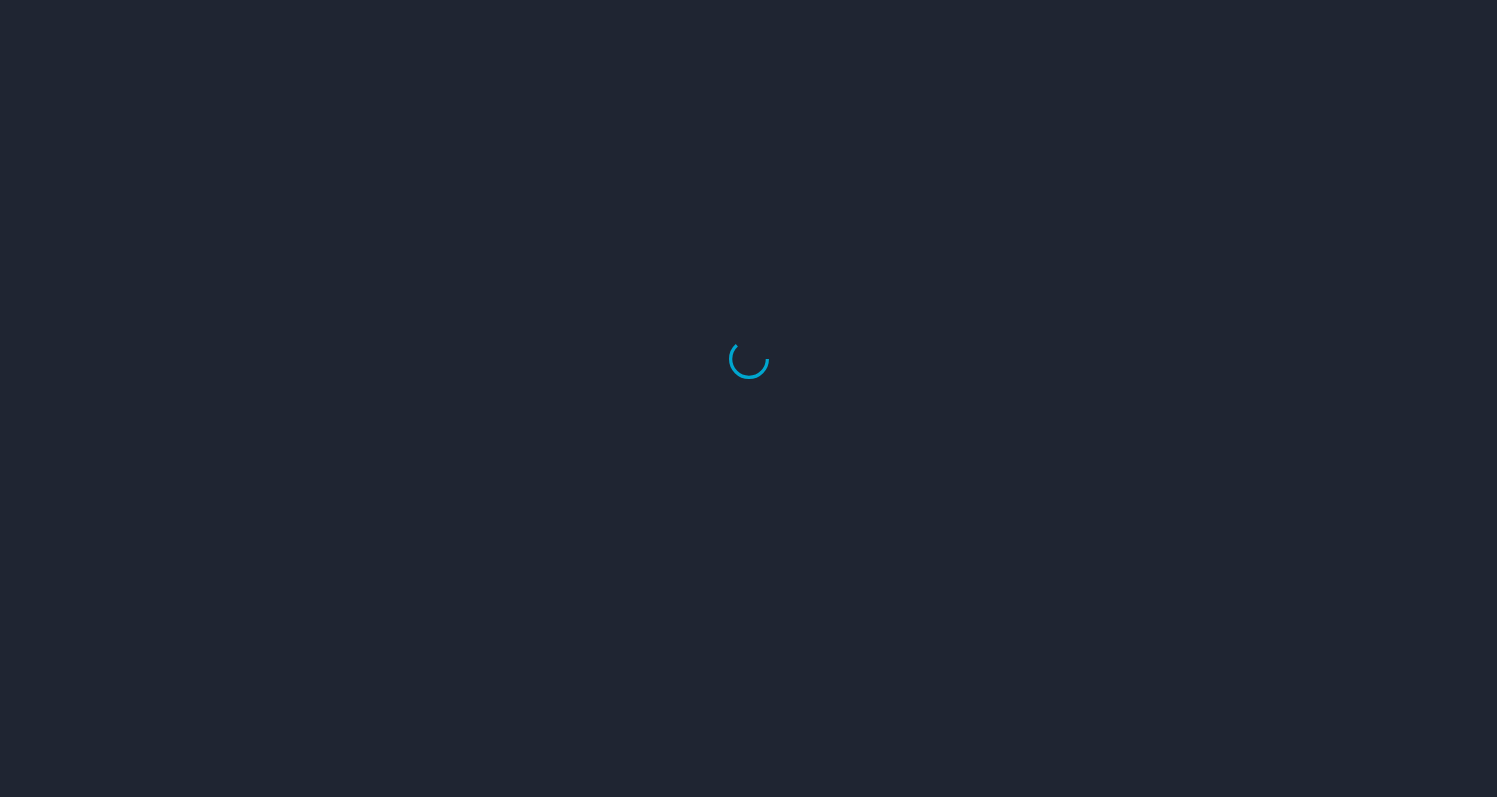 scroll, scrollTop: 0, scrollLeft: 0, axis: both 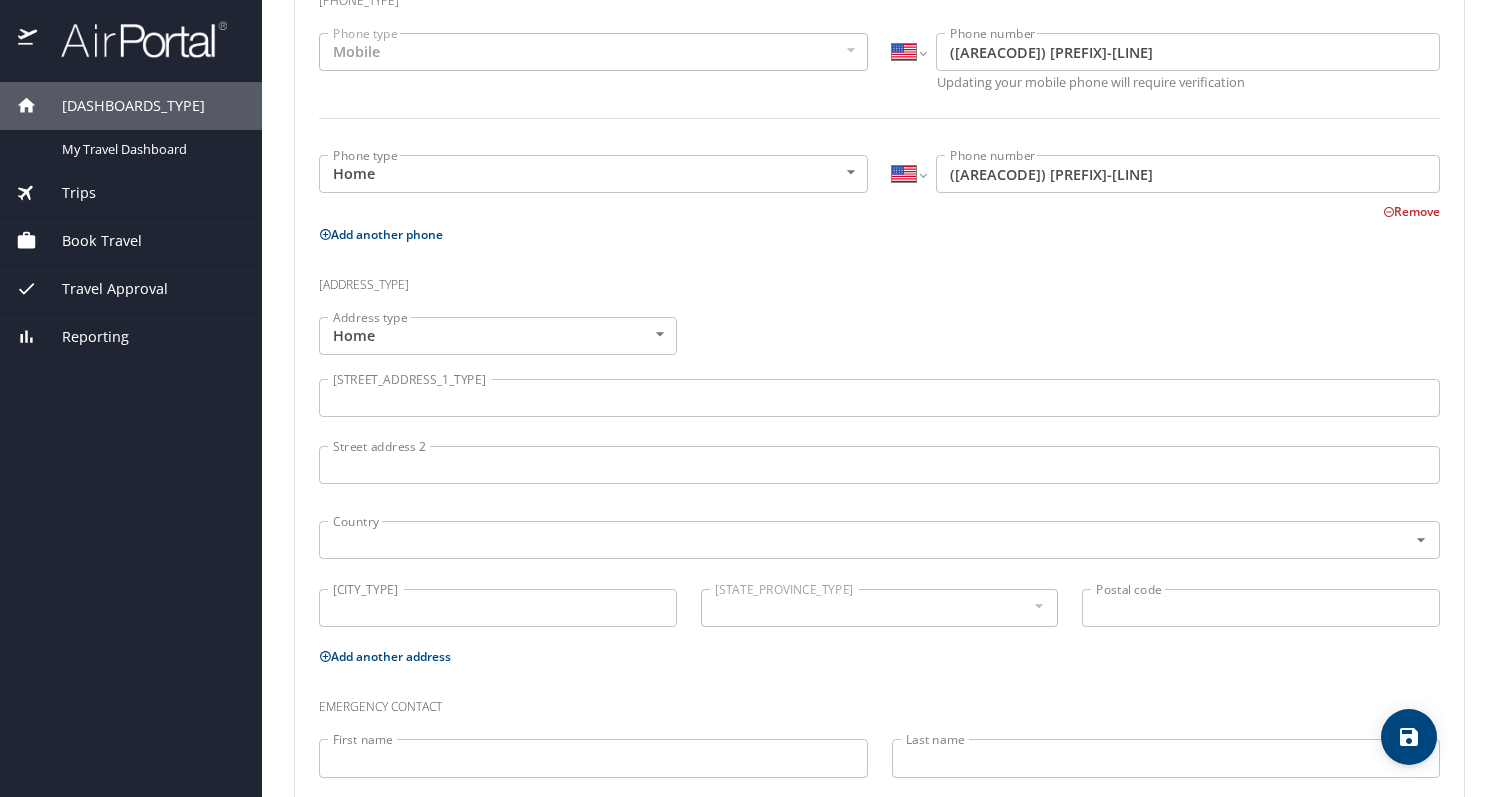 click on "[STREET_ADDRESS_1_TYPE]" at bounding box center (879, 398) 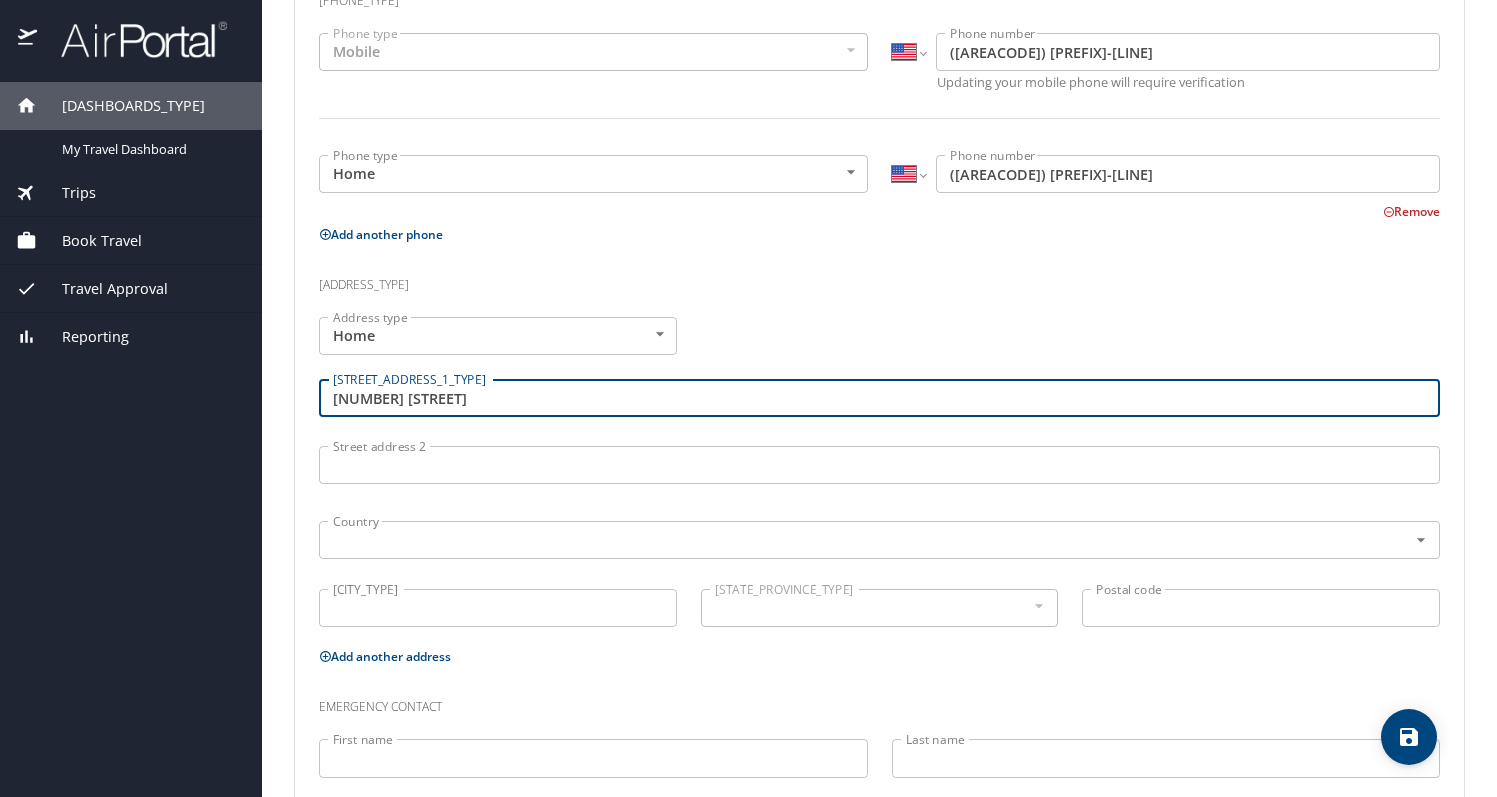type on "[NUMBER] [STREET]" 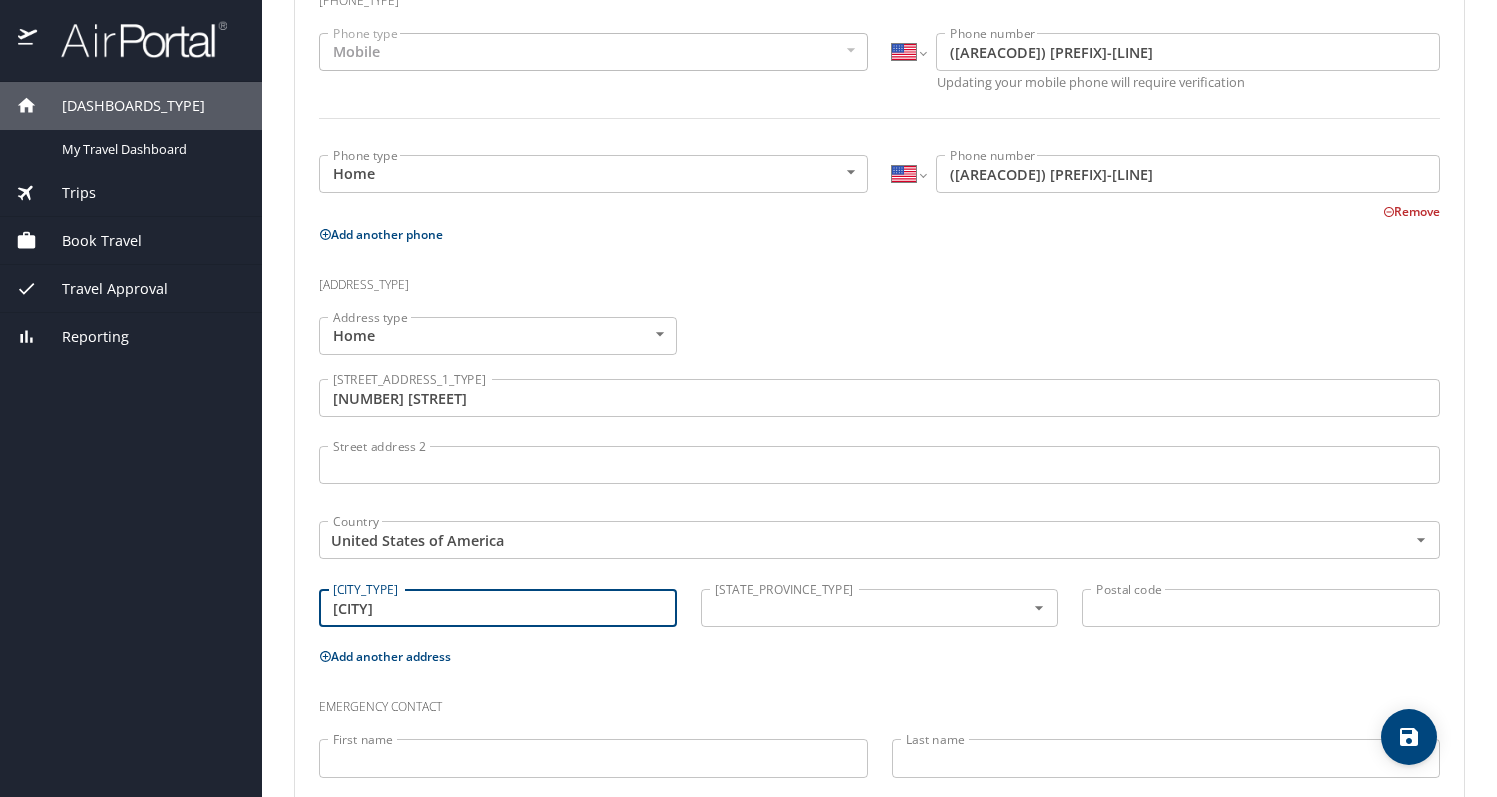 type on "[CITY]" 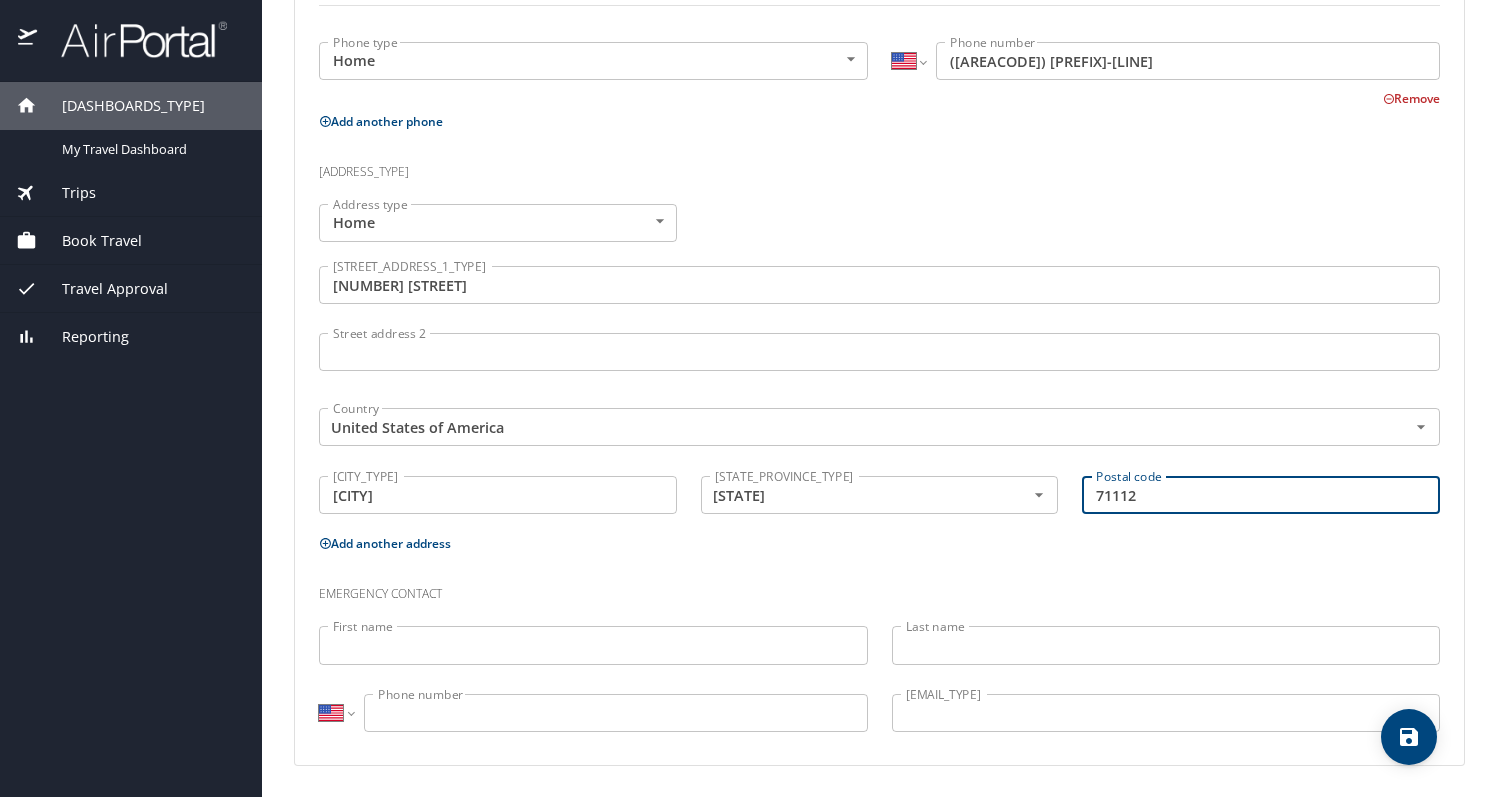 scroll, scrollTop: 607, scrollLeft: 0, axis: vertical 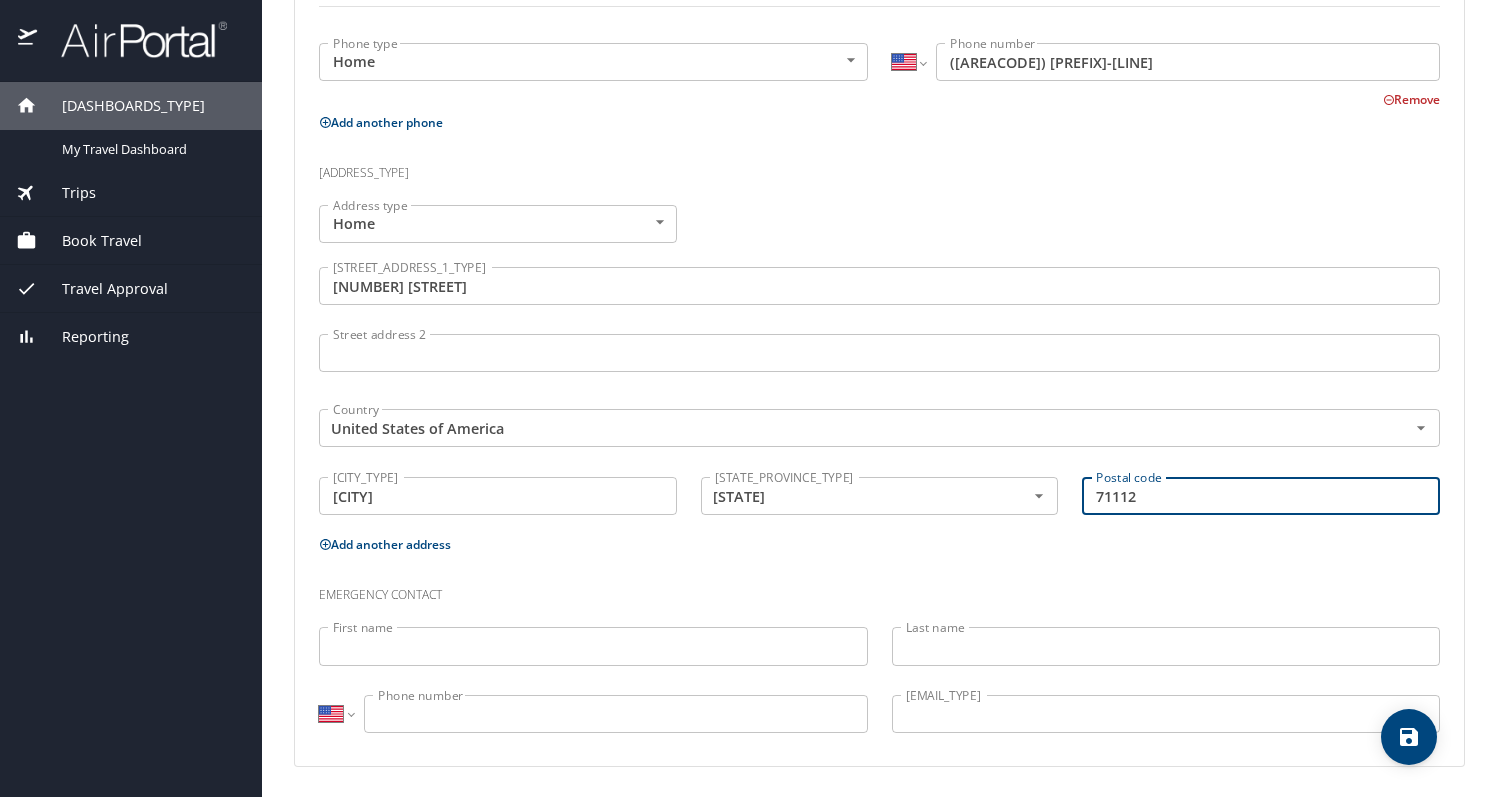 type on "71112" 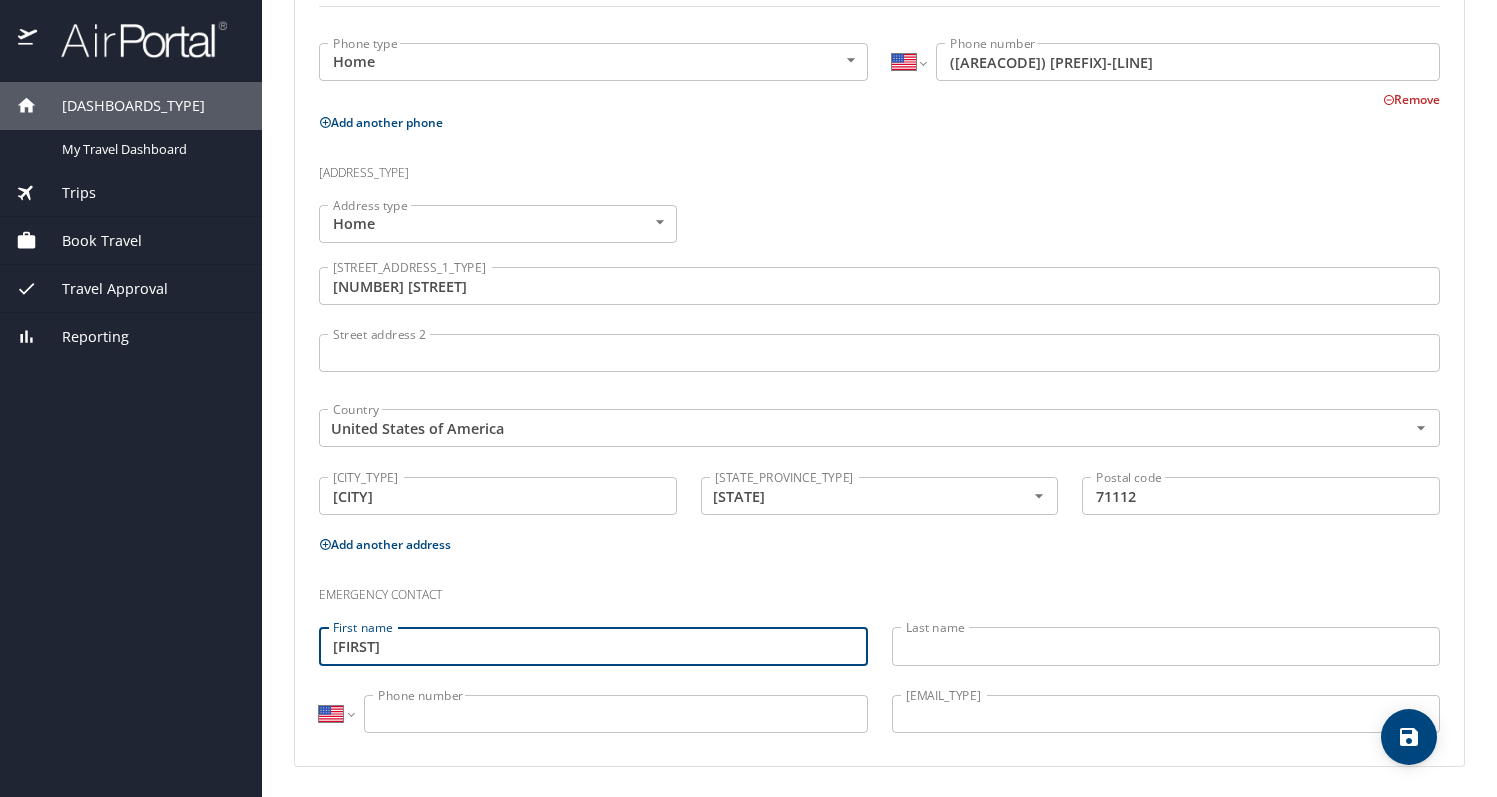 type on "[FIRST]" 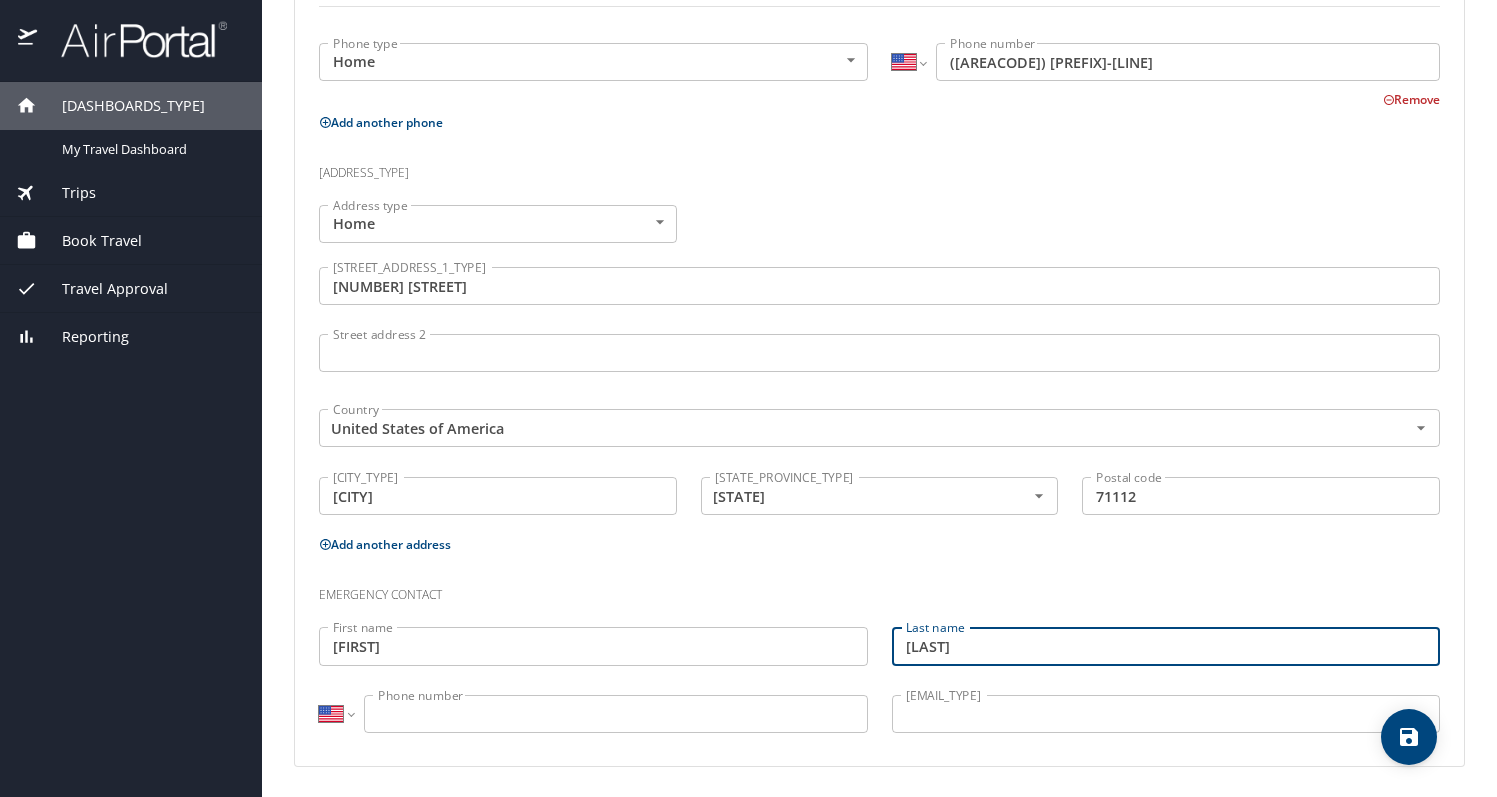 type on "[LAST]" 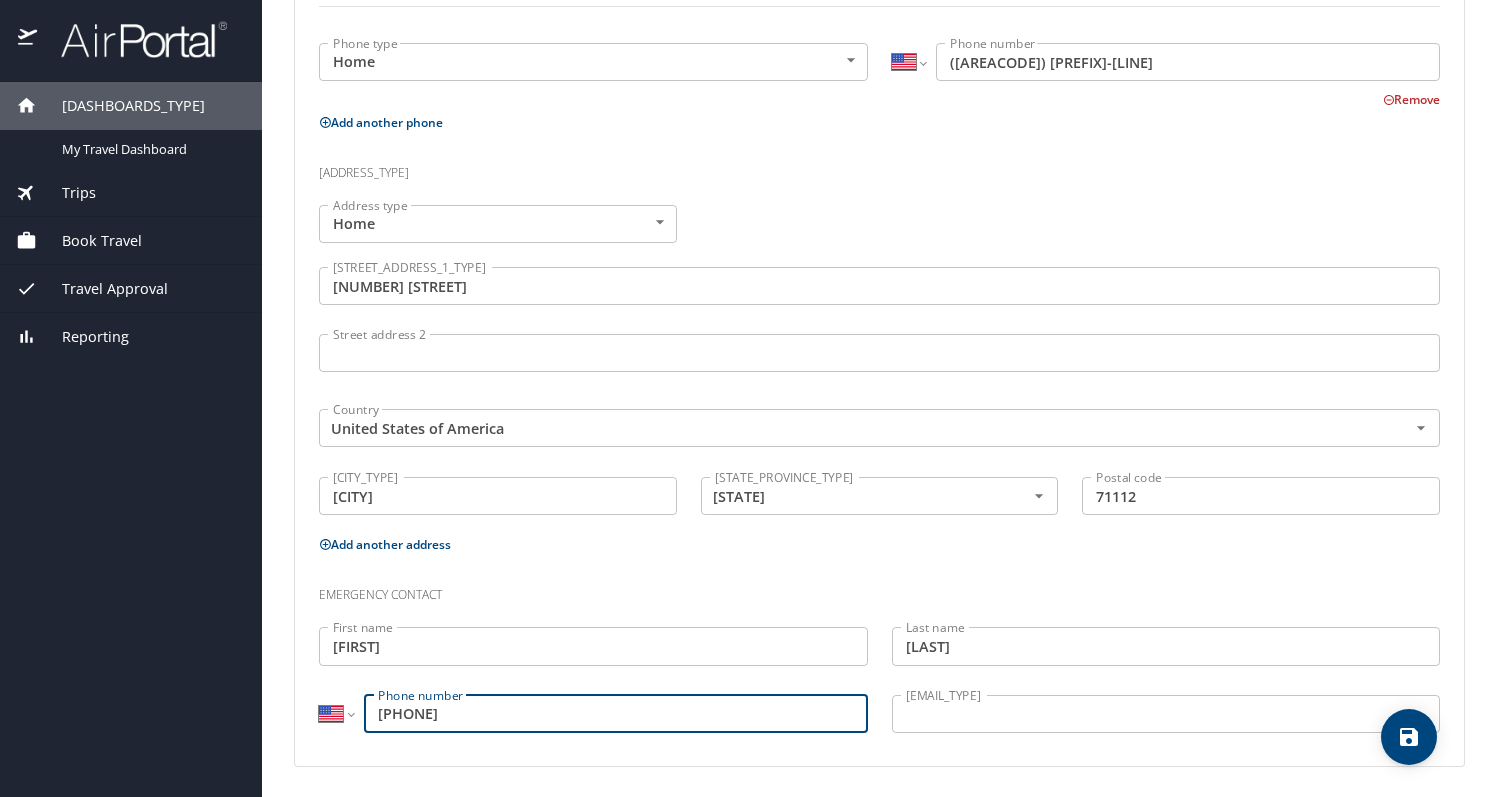 type on "[PHONE]" 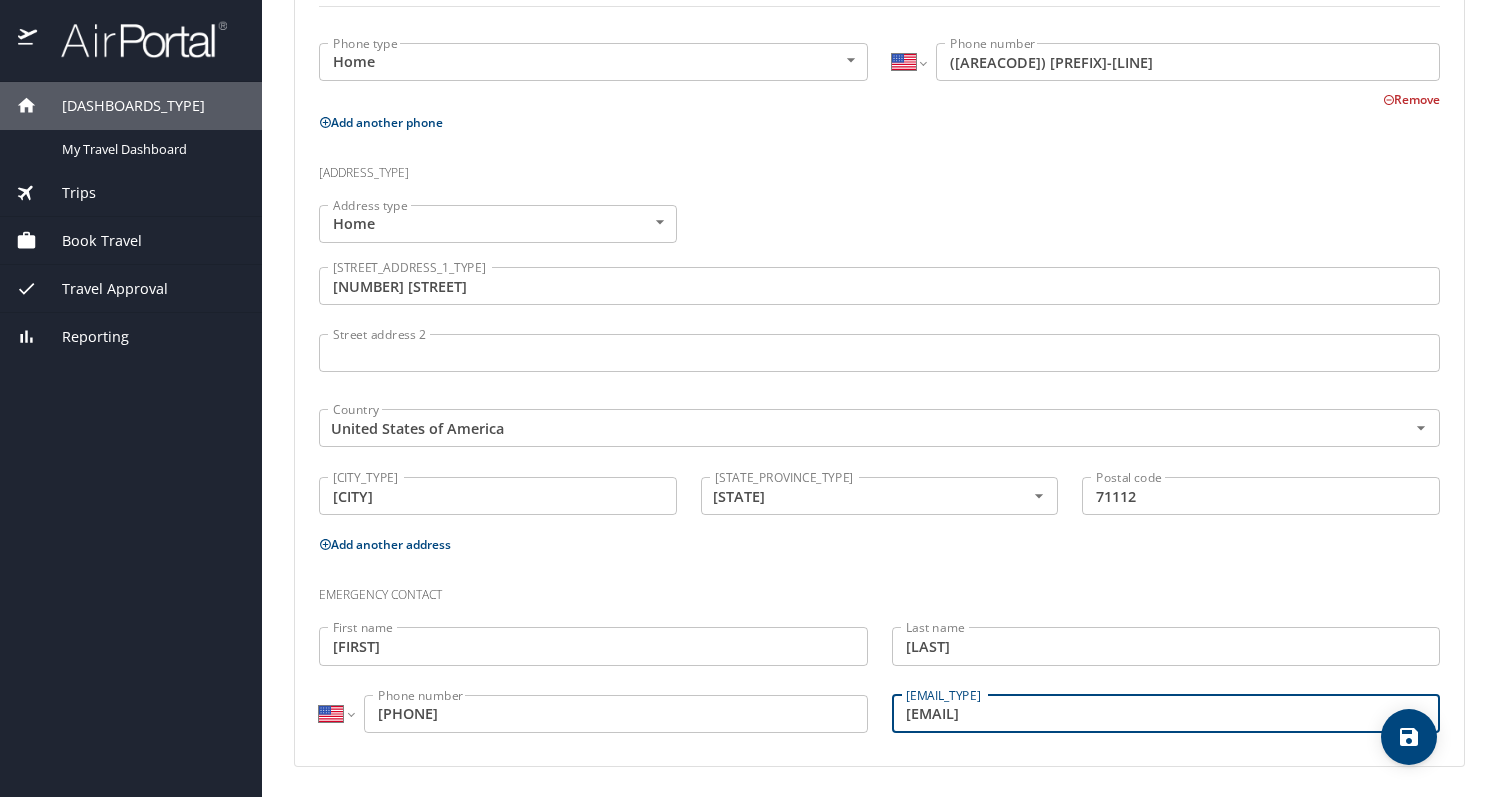 scroll, scrollTop: 0, scrollLeft: 0, axis: both 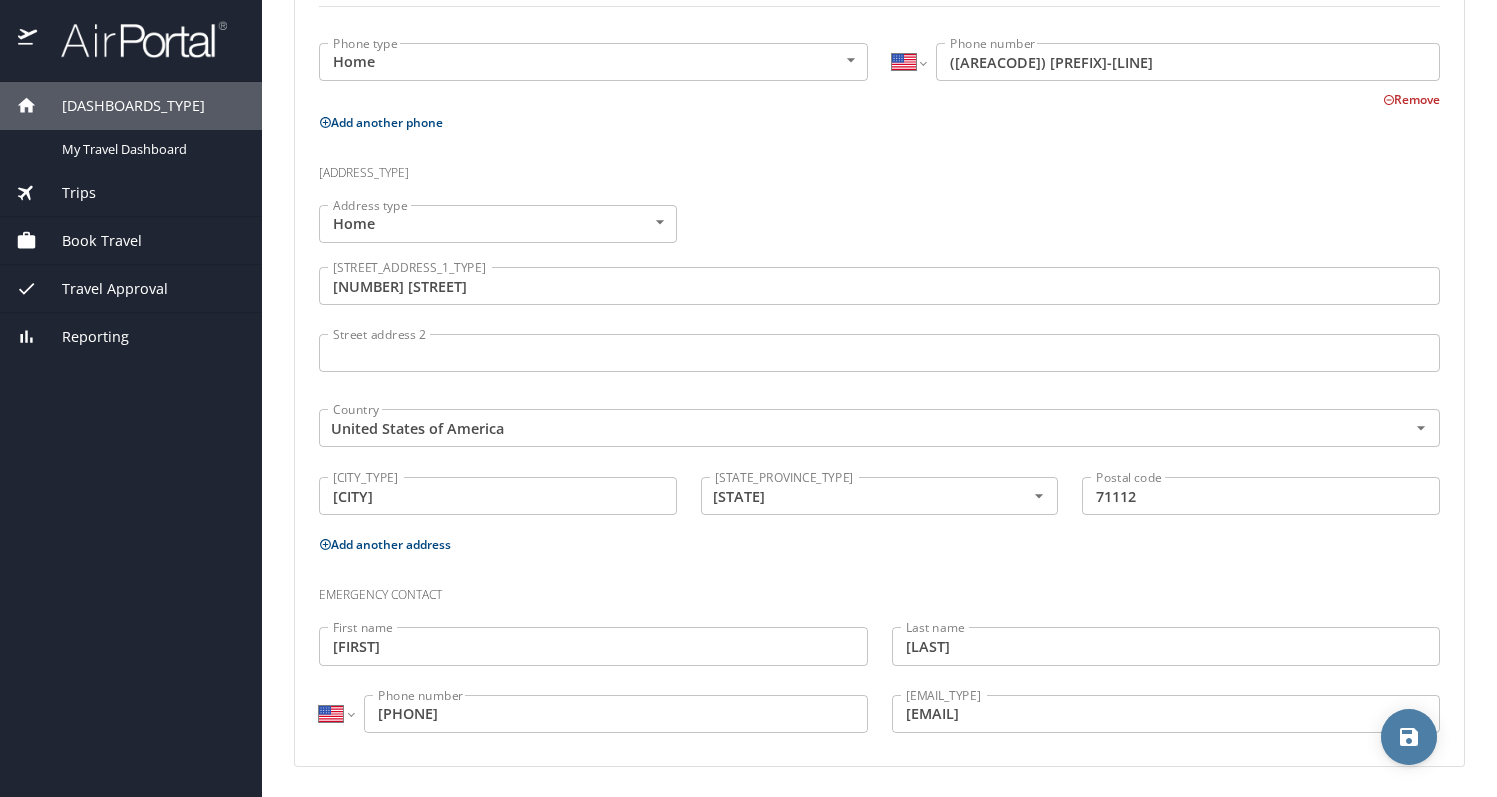 click at bounding box center (1409, 737) 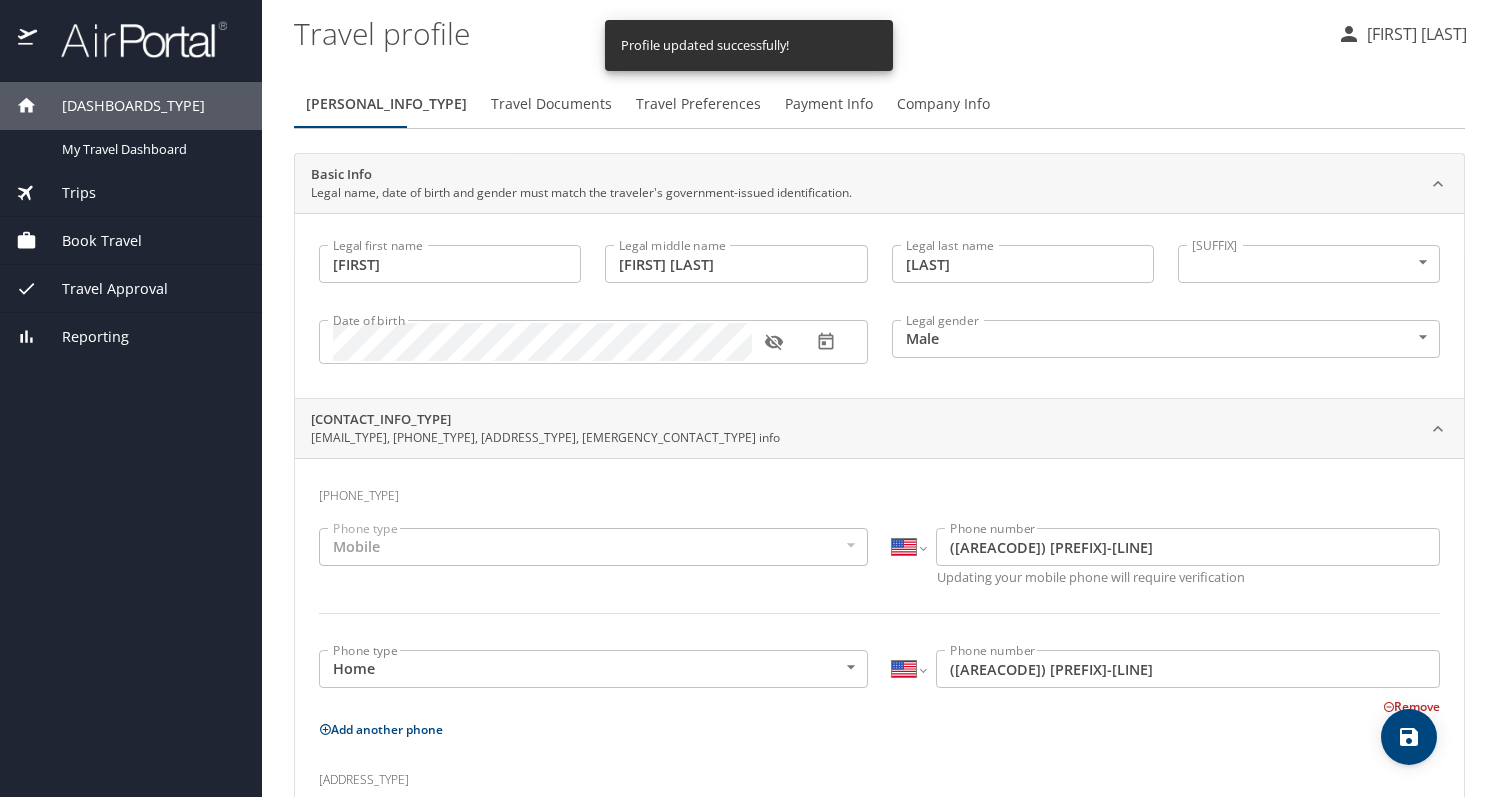scroll, scrollTop: 0, scrollLeft: 0, axis: both 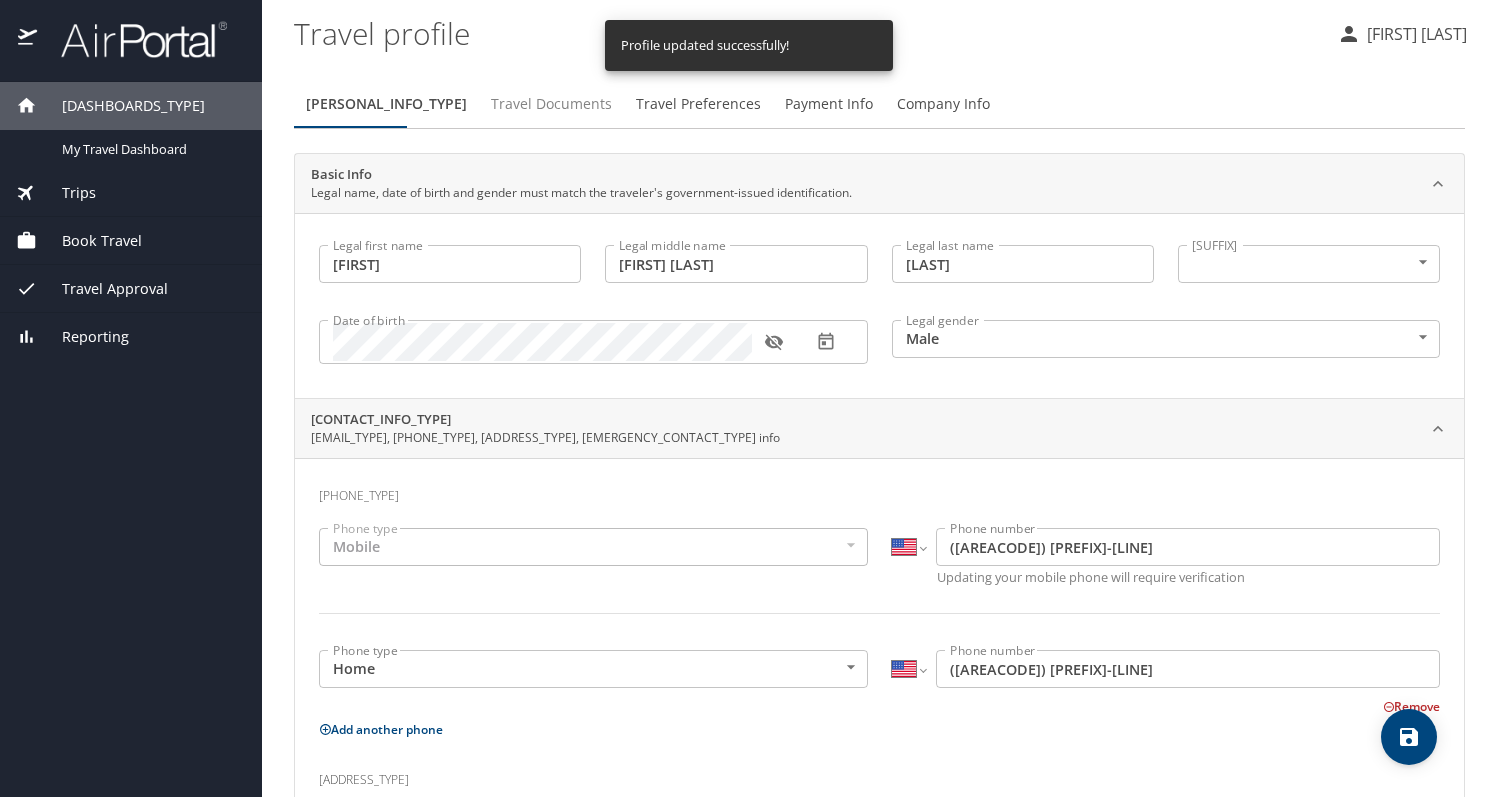 click on "Travel Documents" at bounding box center (551, 104) 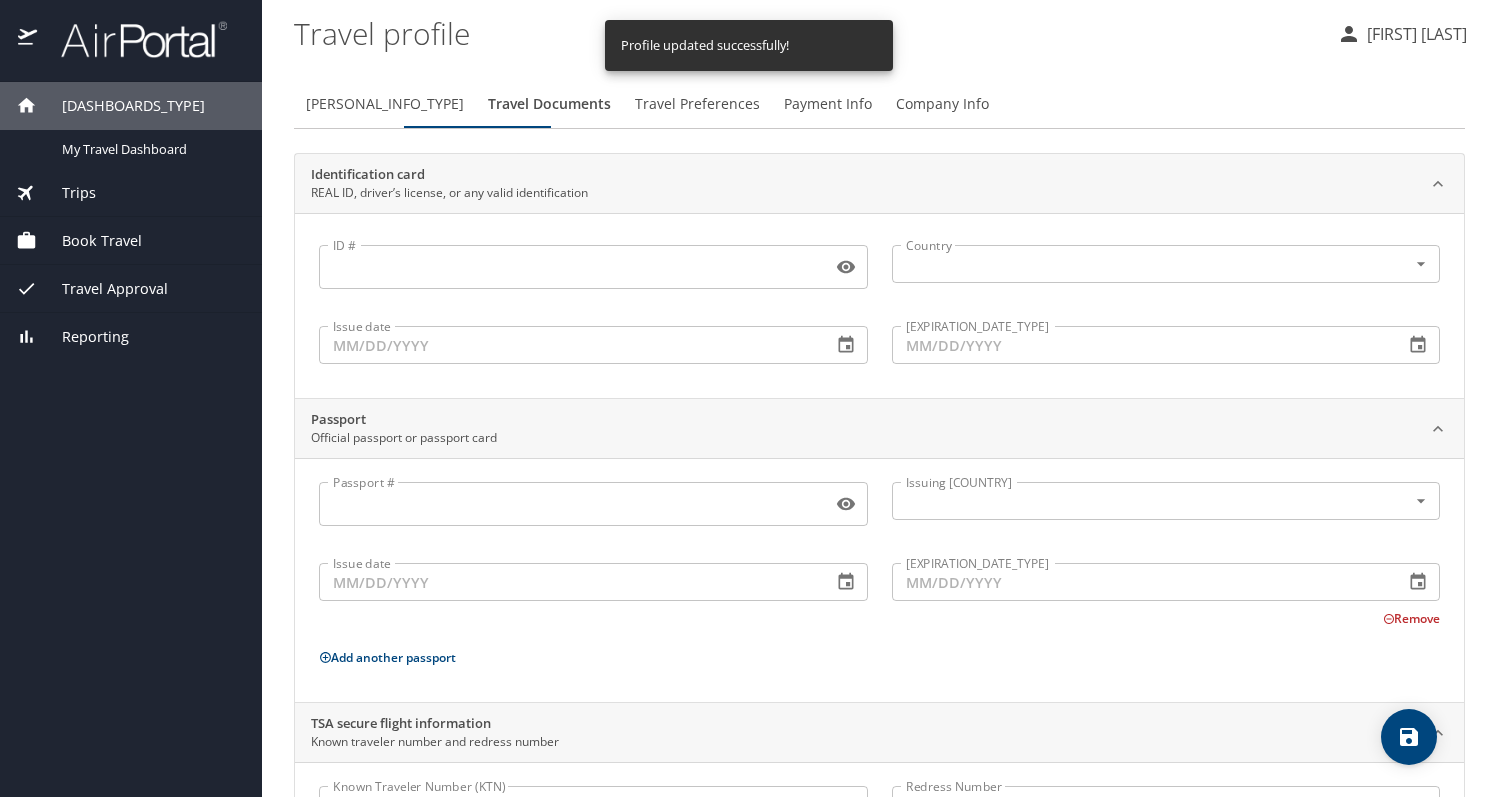 click on "ID #" at bounding box center [571, 267] 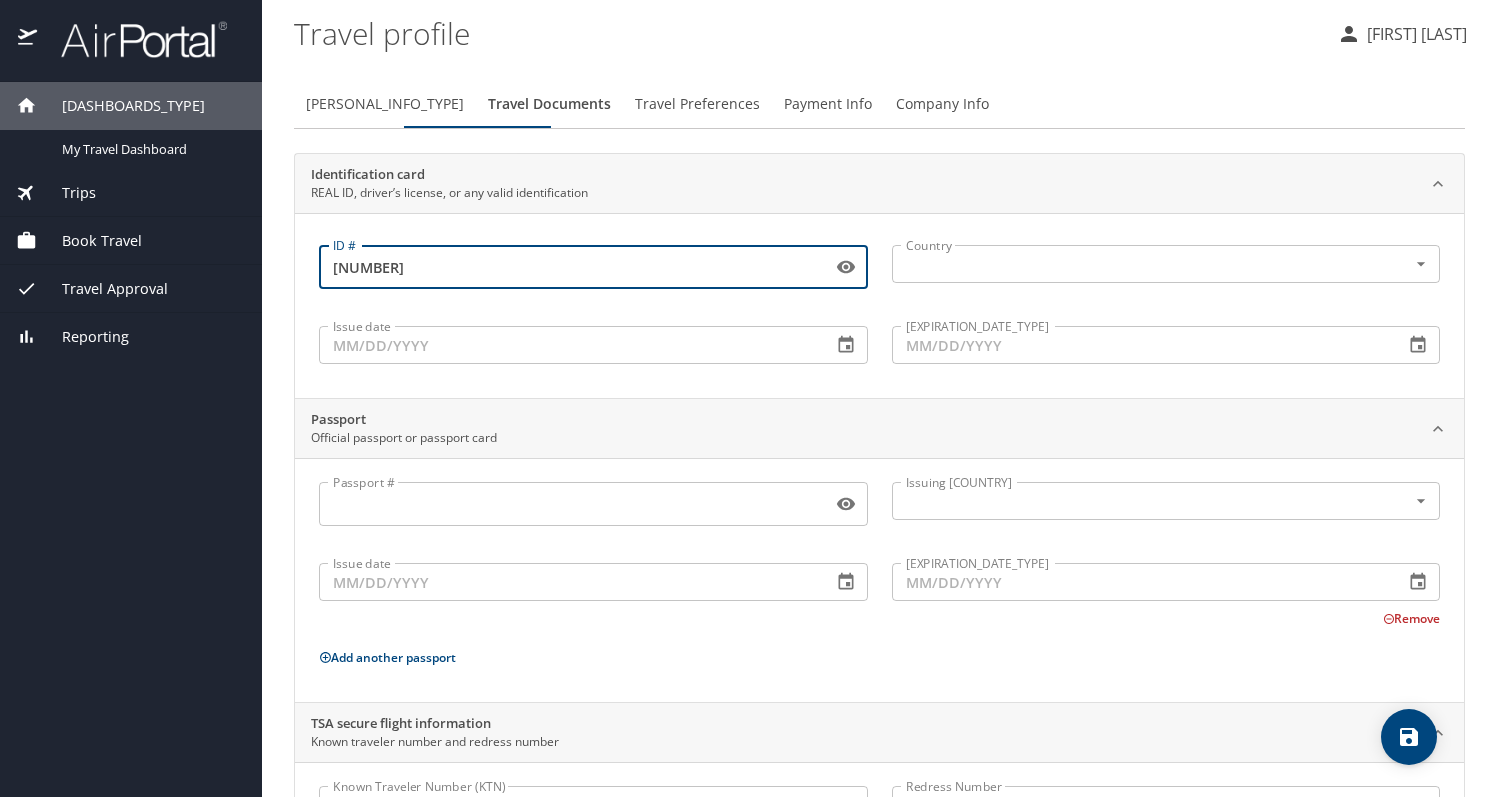 type on "[NUMBER]" 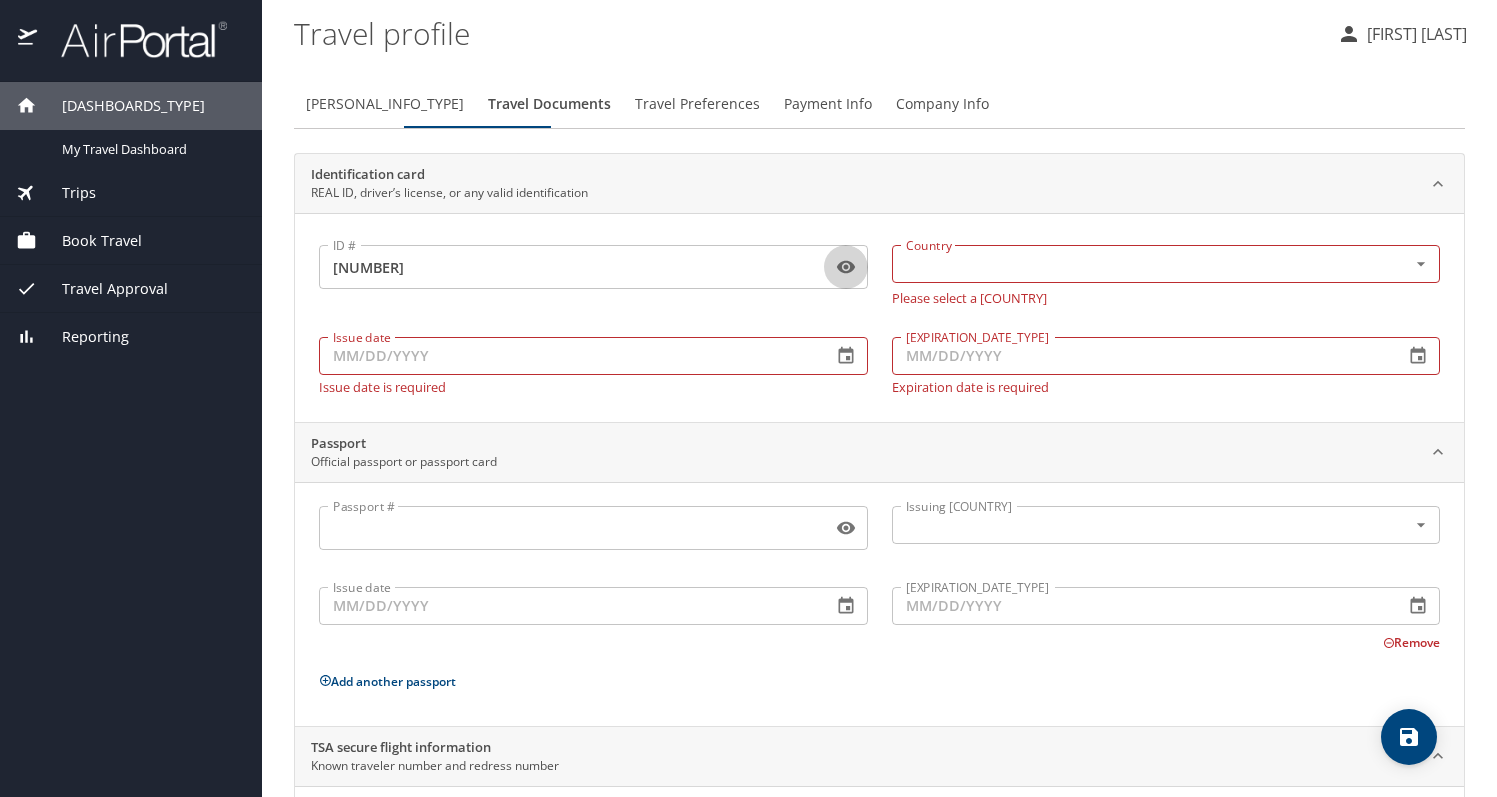 type 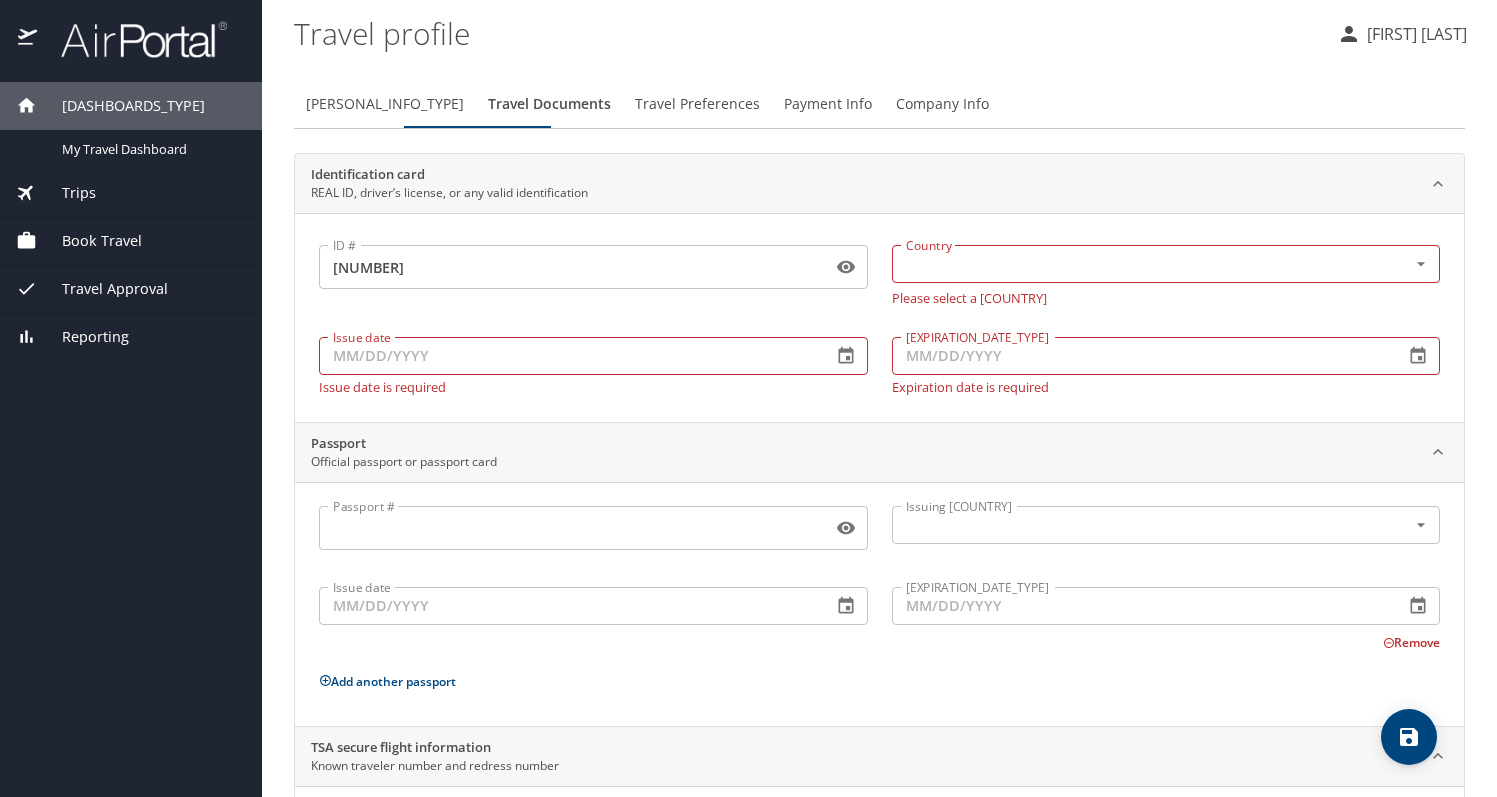 click on "Issue date" at bounding box center [567, 356] 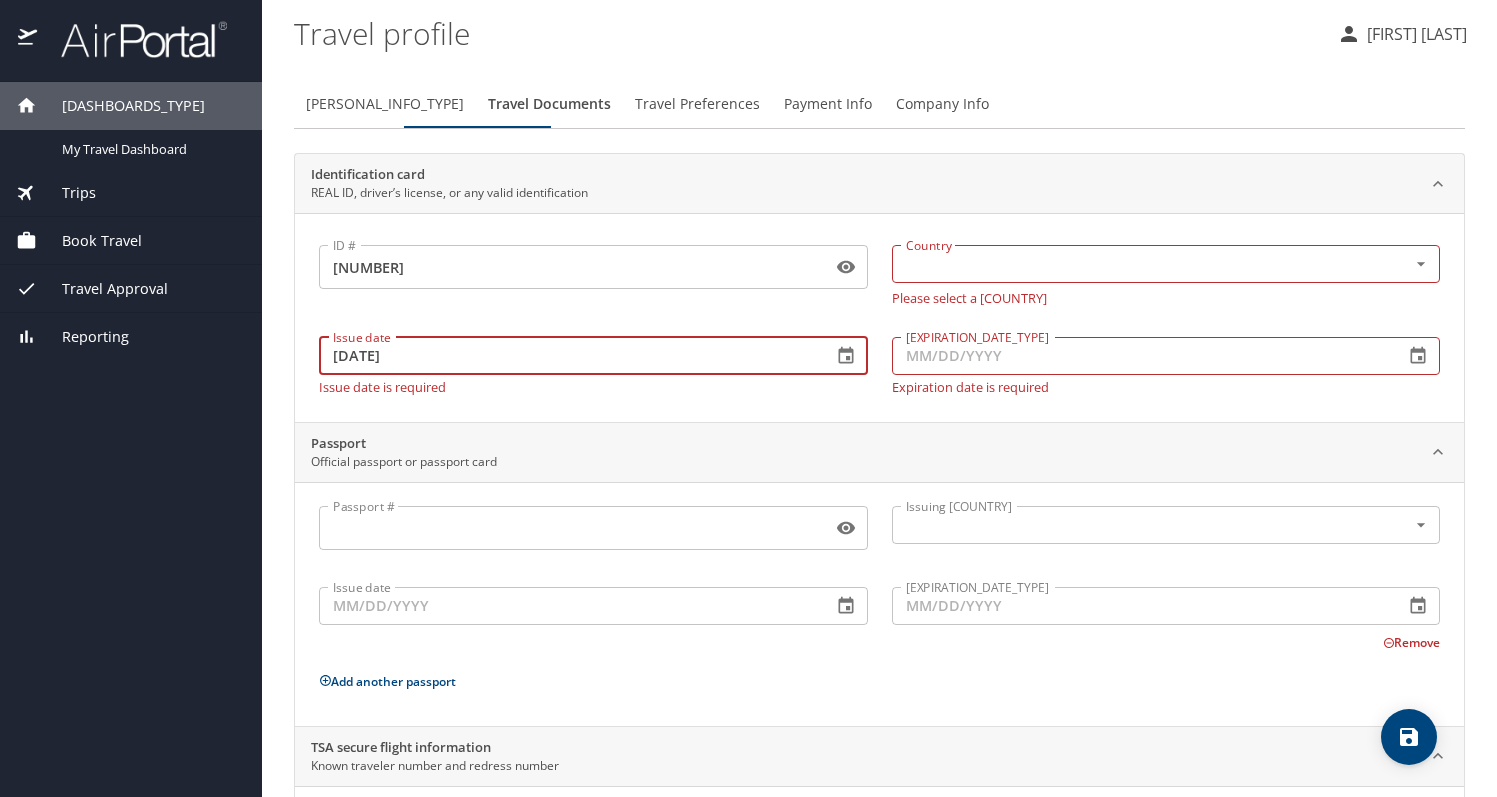 type 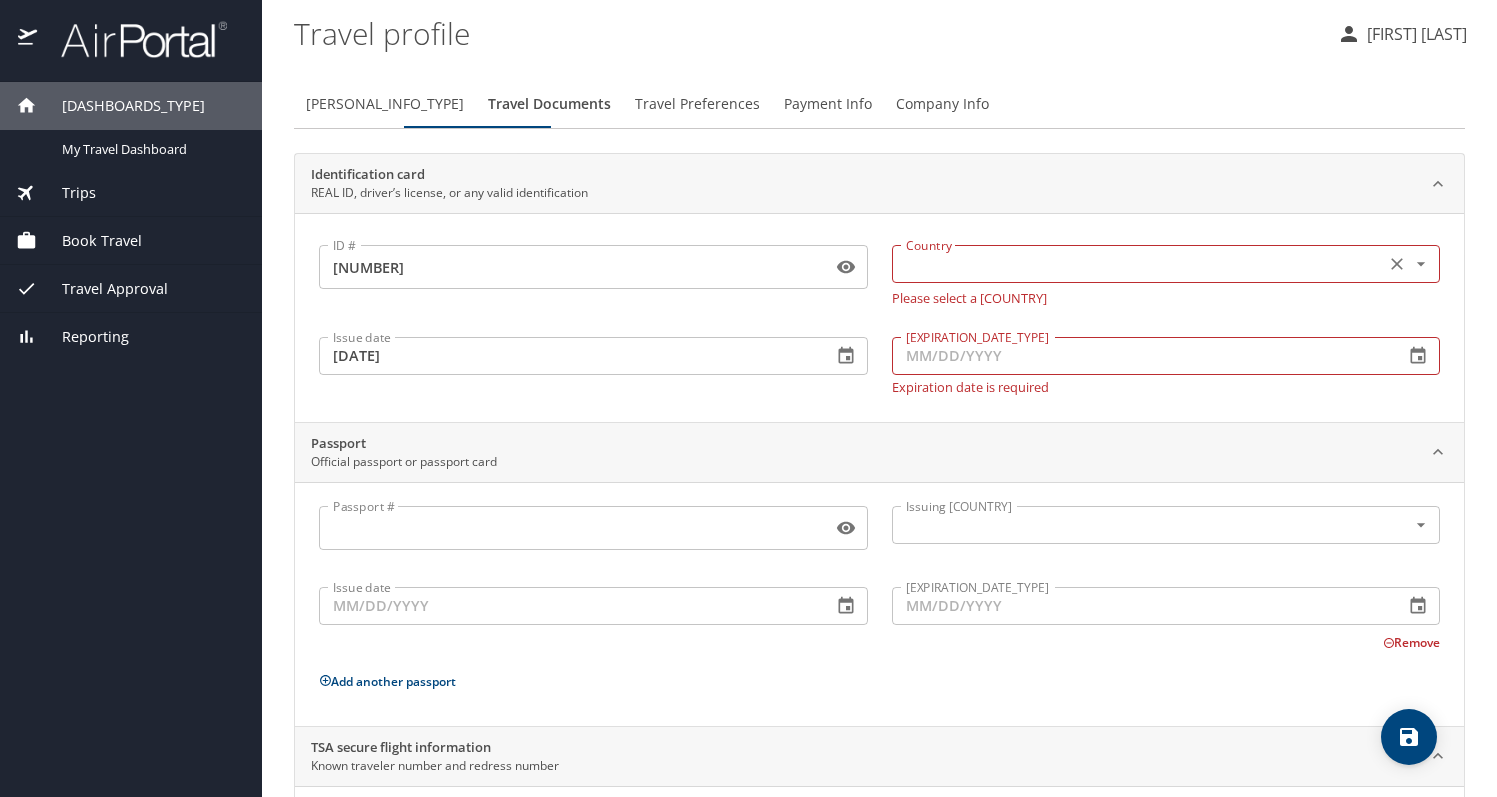 click at bounding box center [1137, 264] 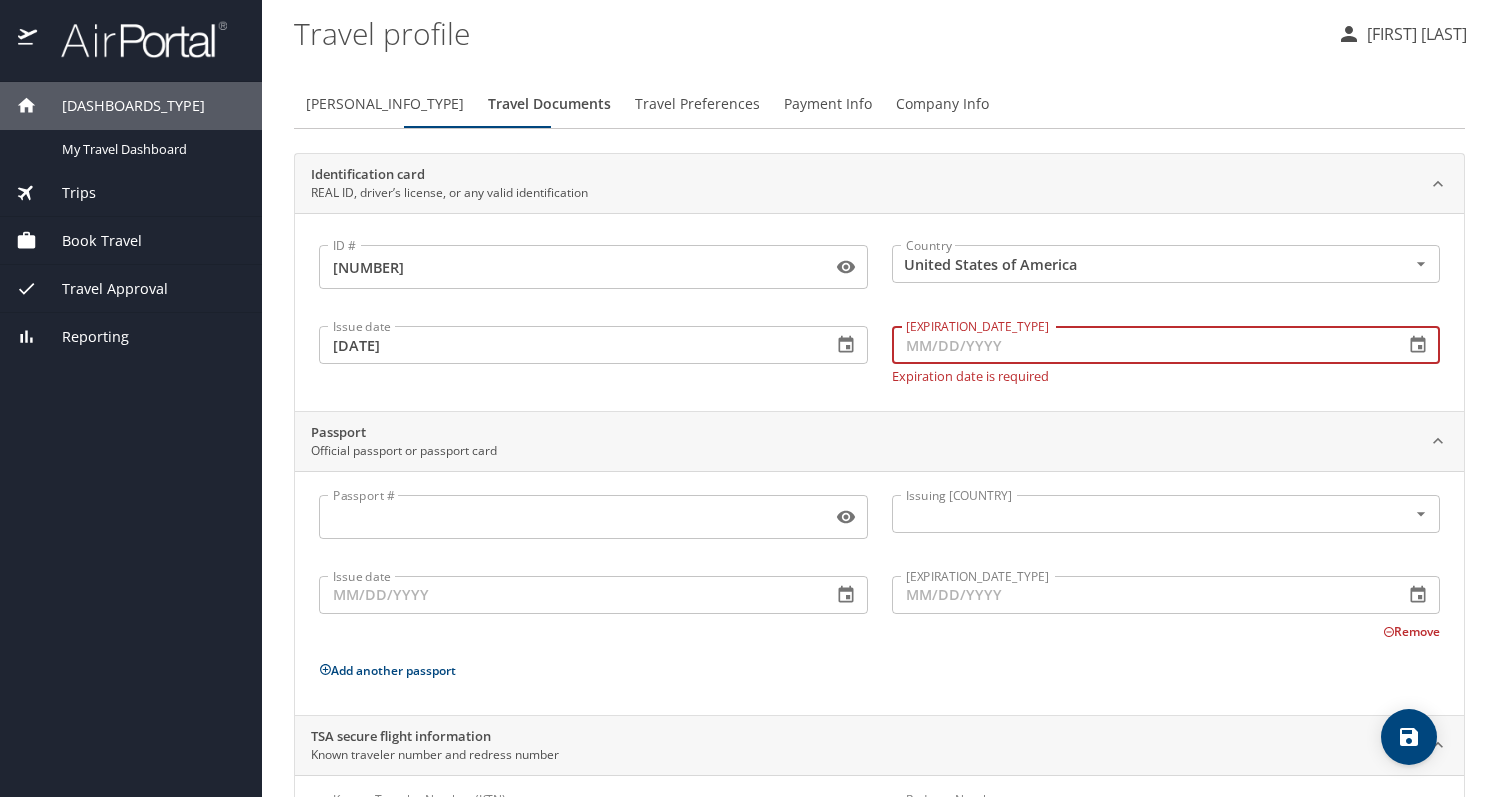 click on "[EXPIRATION_DATE_TYPE]" at bounding box center [1140, 345] 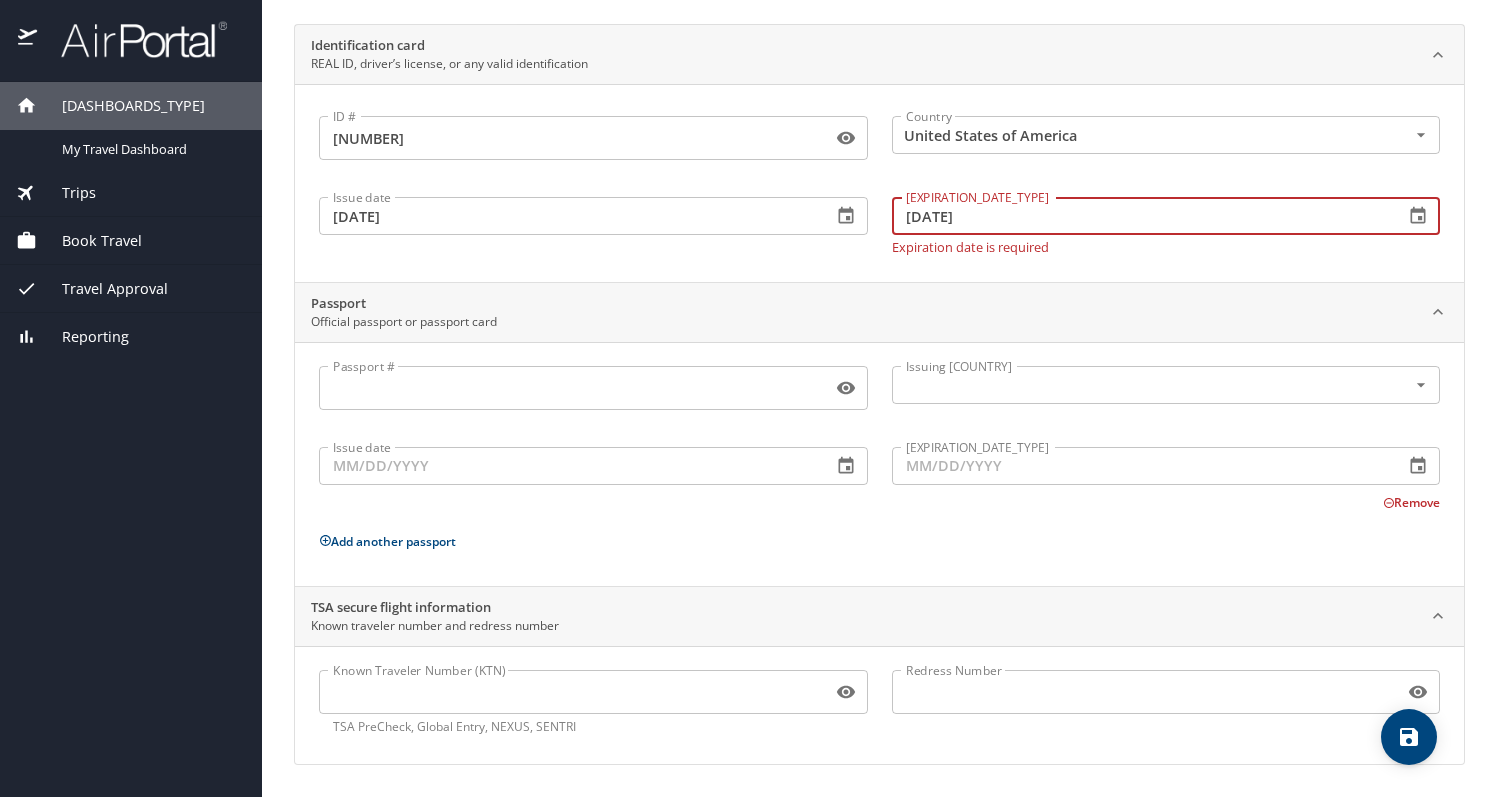 scroll, scrollTop: 128, scrollLeft: 0, axis: vertical 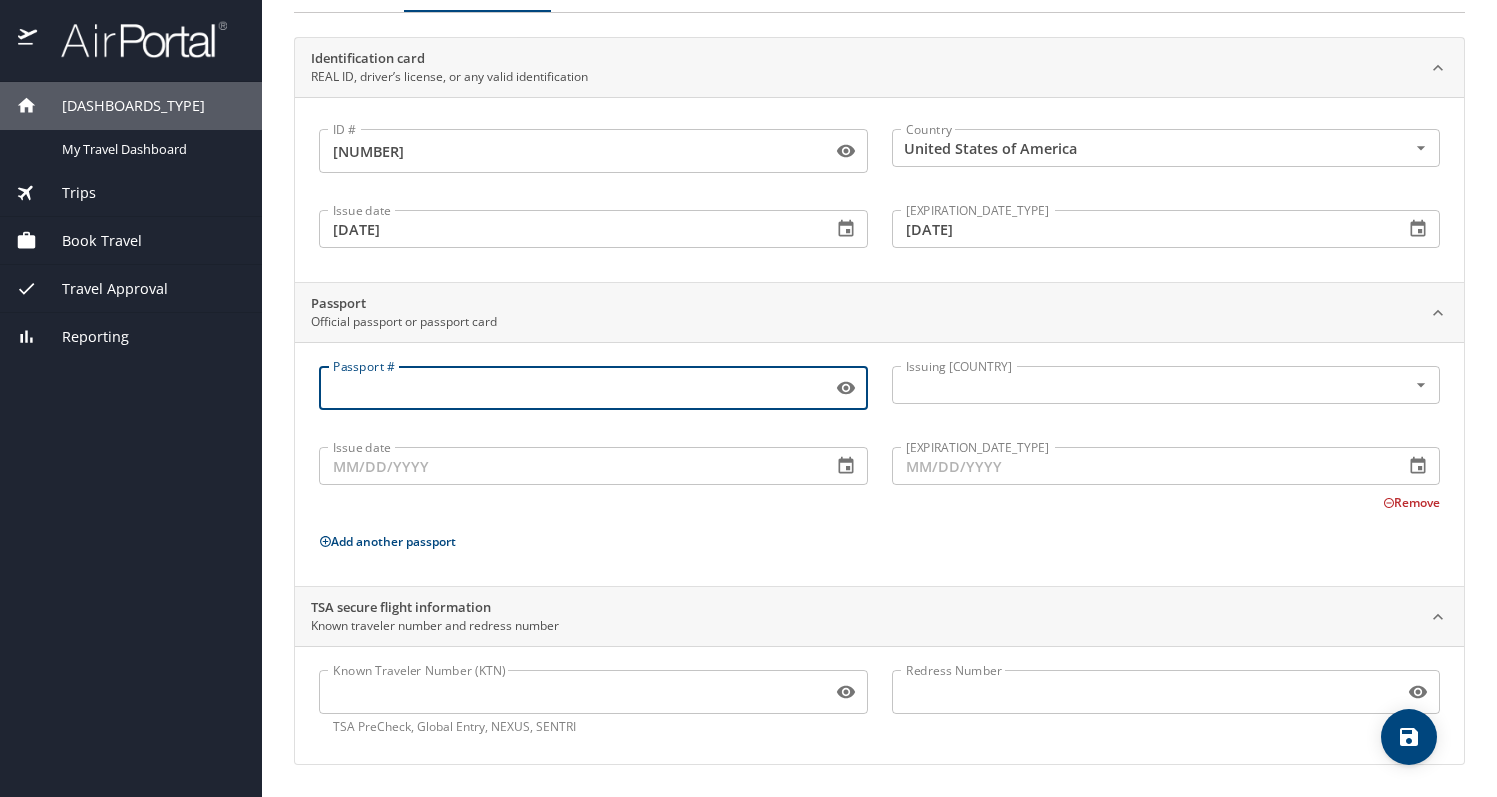click on "Passport #" at bounding box center (571, 388) 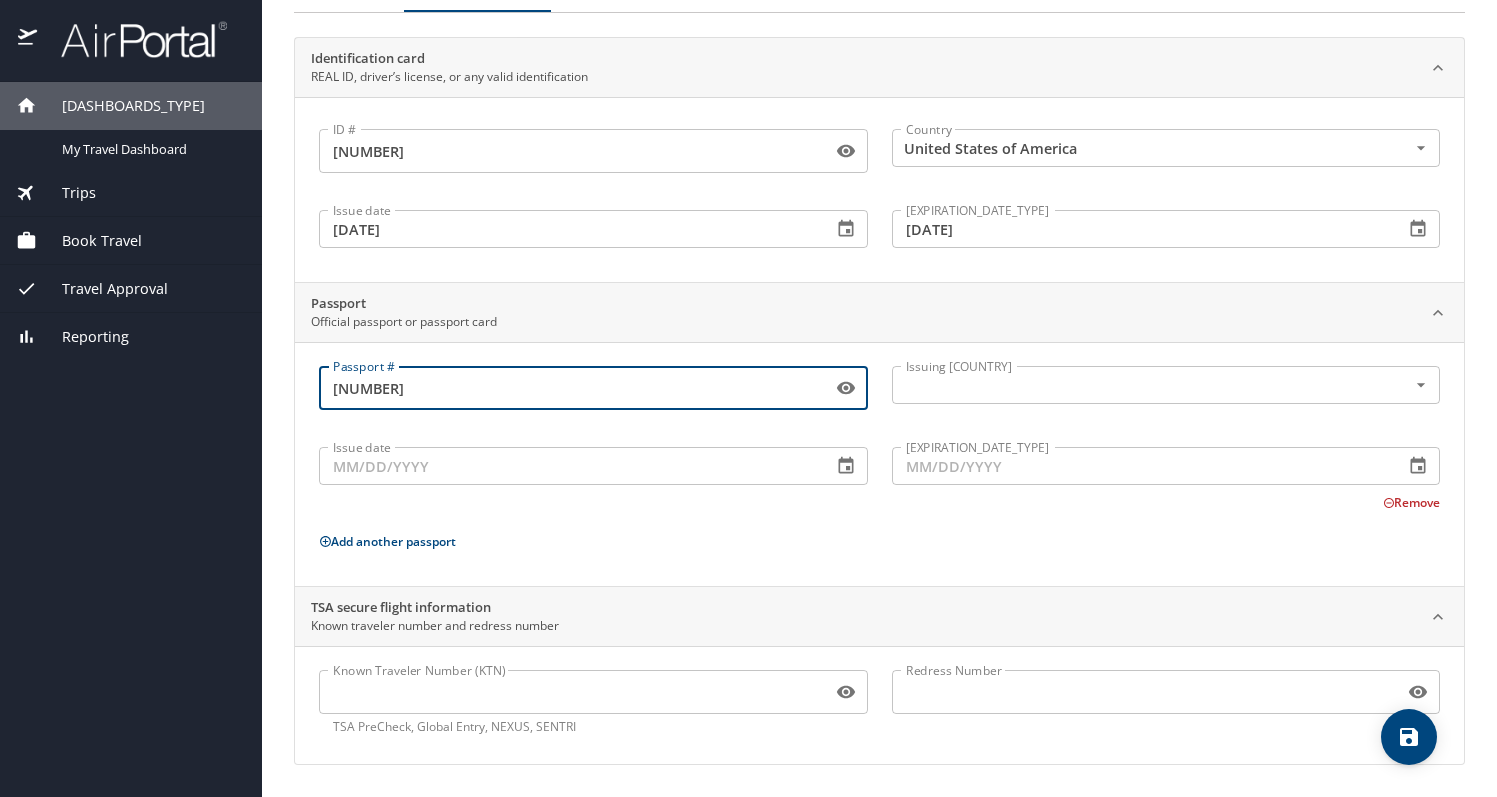 type on "[NUMBER]" 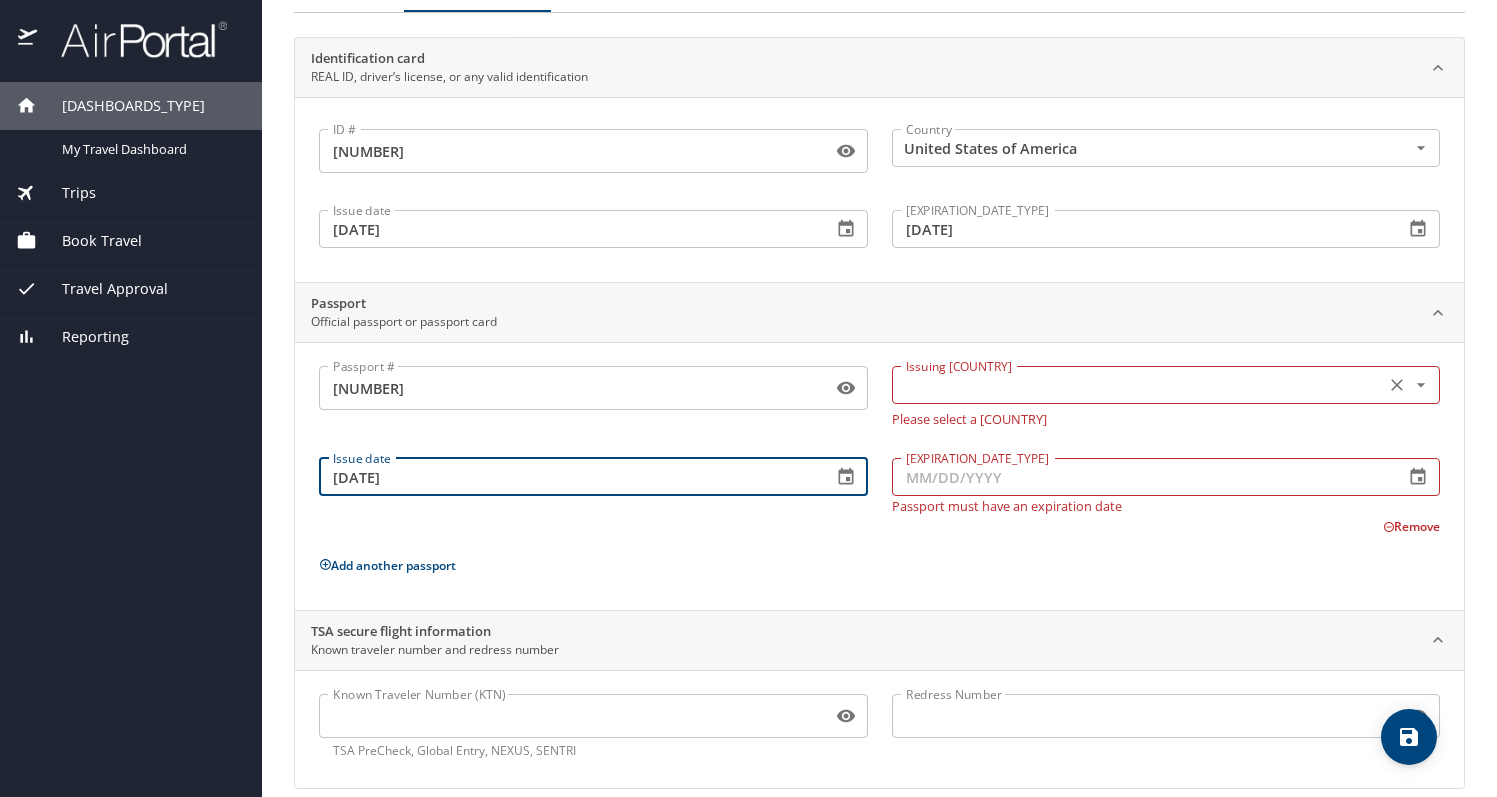 click at bounding box center (1137, 385) 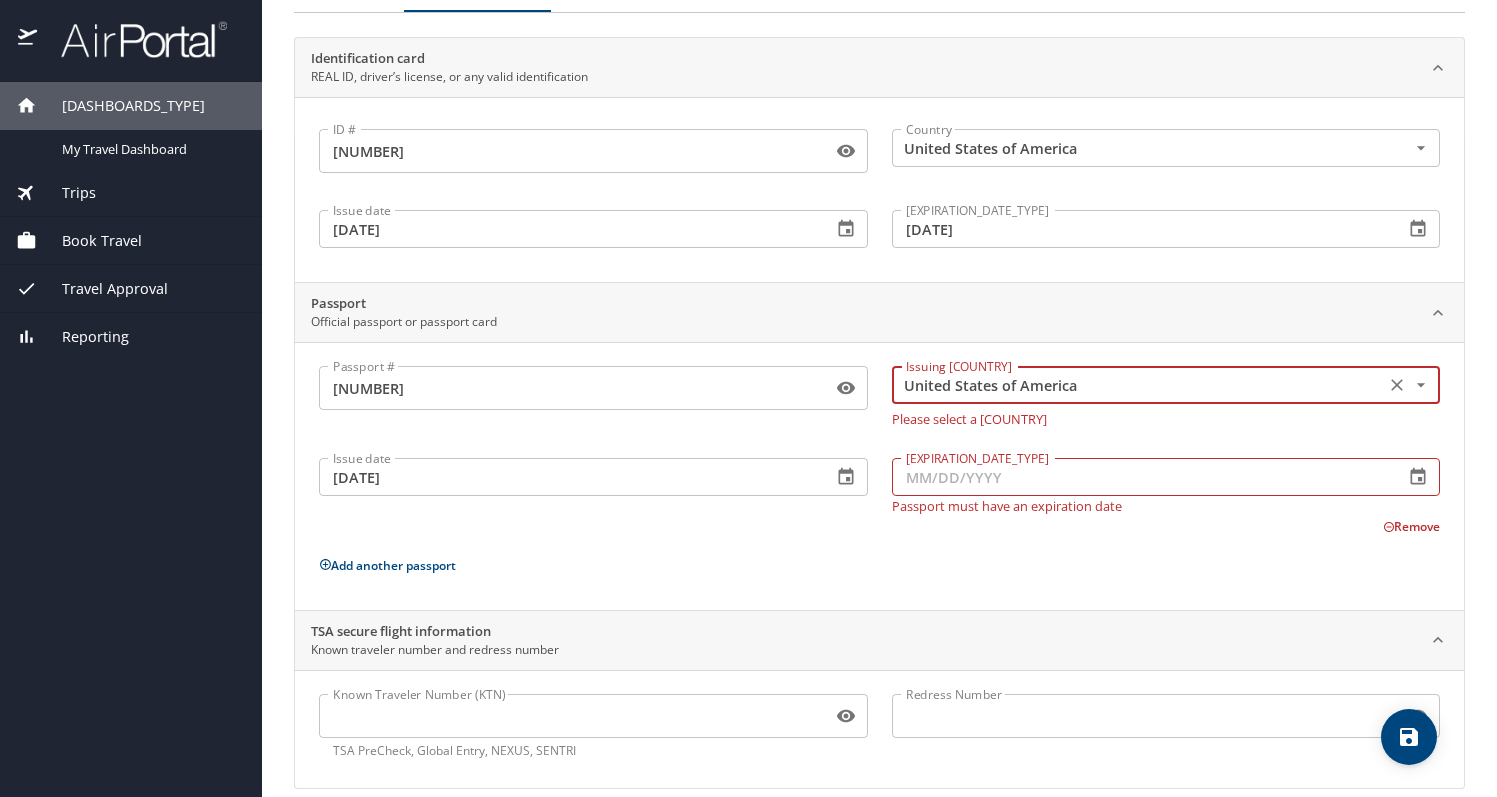 click on "[EXPIRATION_DATE_TYPE]" at bounding box center (1140, 477) 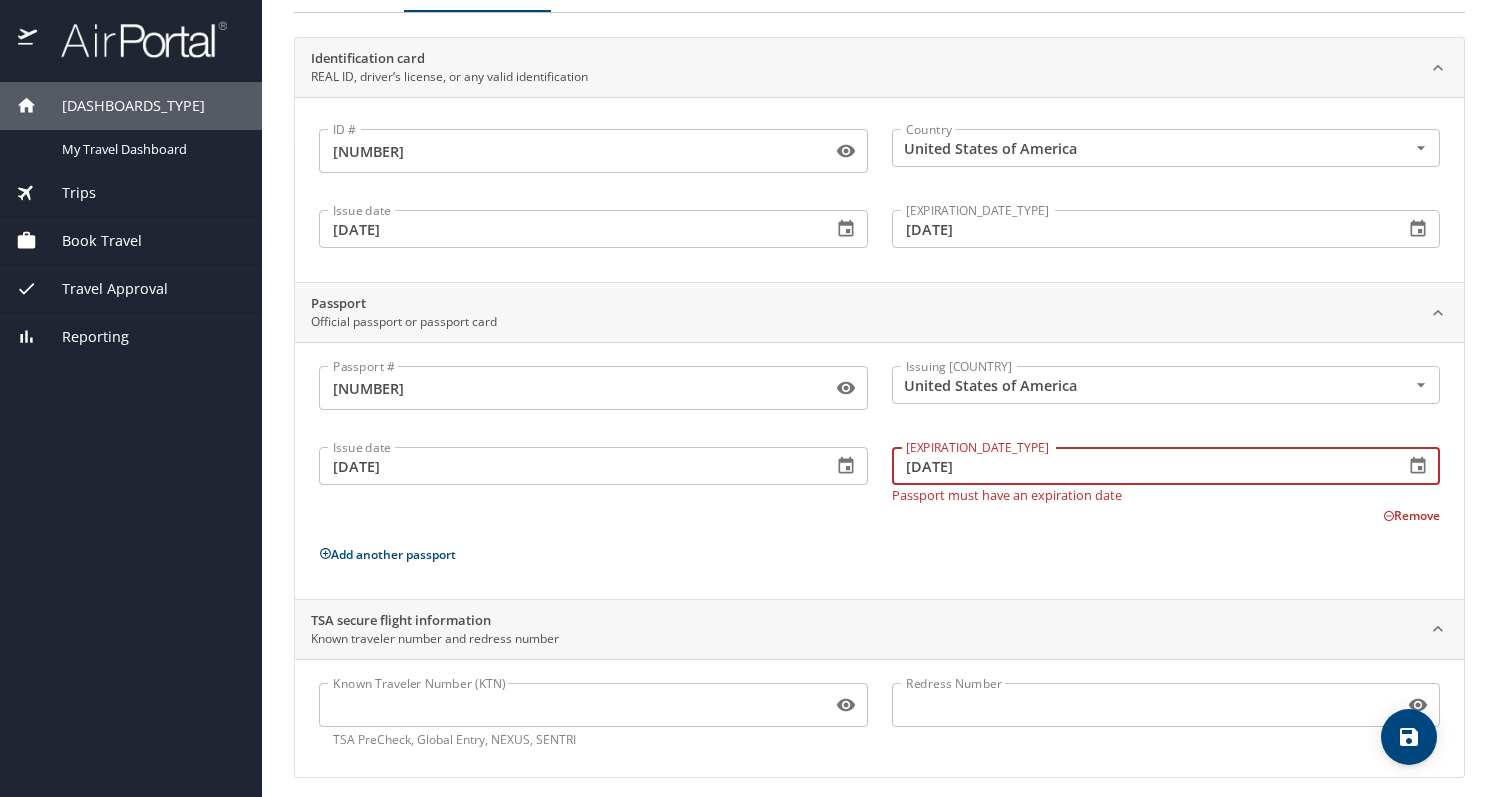 click on "Passport # [NUMBER] Passport # Issuing country [COUNTRY] Issuing country Issue date [MM]/[DD]/[YYYY] Issue date Expiration date [MM]/[DD]/[YYYY] Expiration date Passport must have an expiration date  Remove  Add another passport" at bounding box center [879, 470] 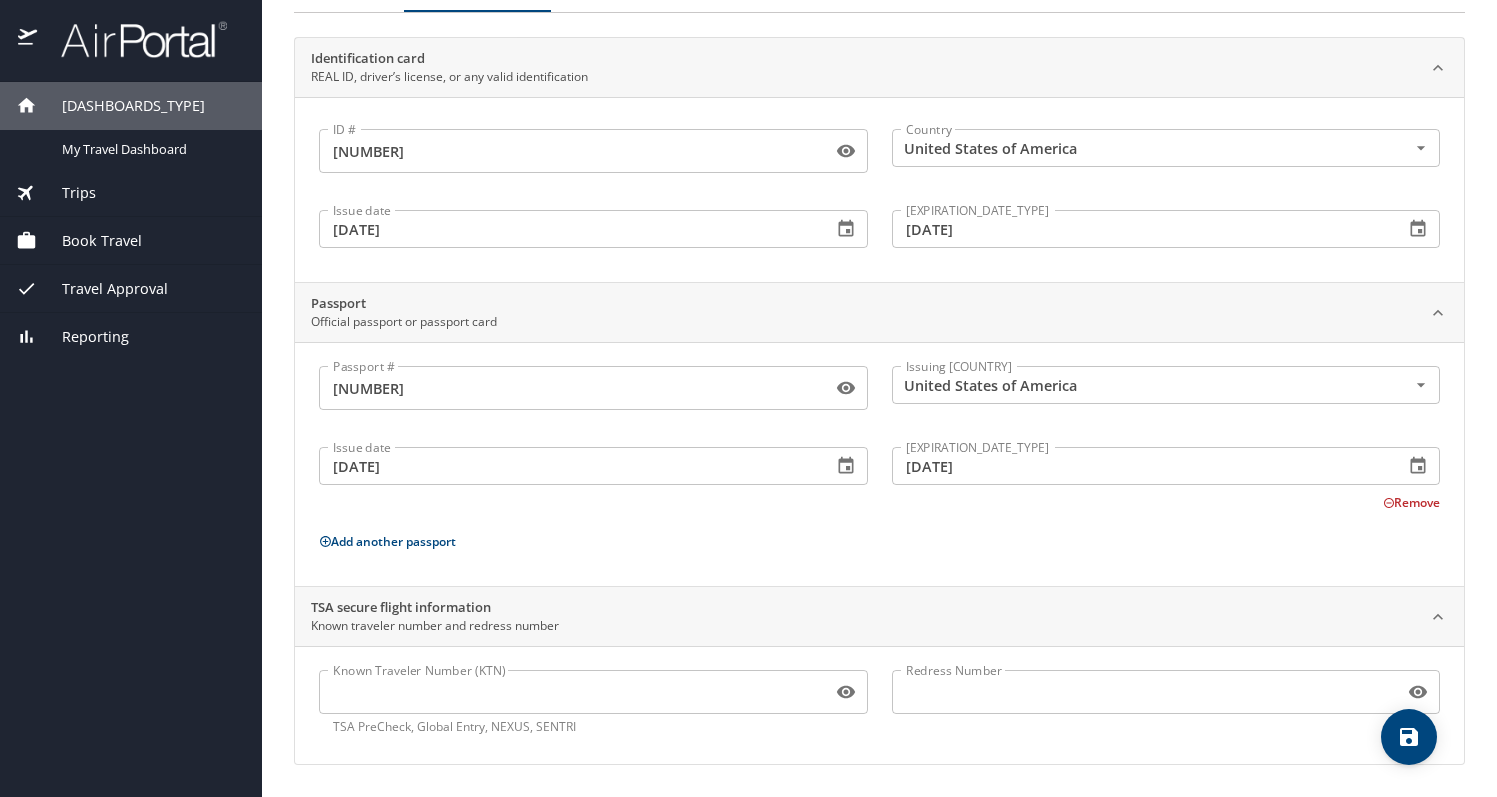 scroll, scrollTop: 0, scrollLeft: 0, axis: both 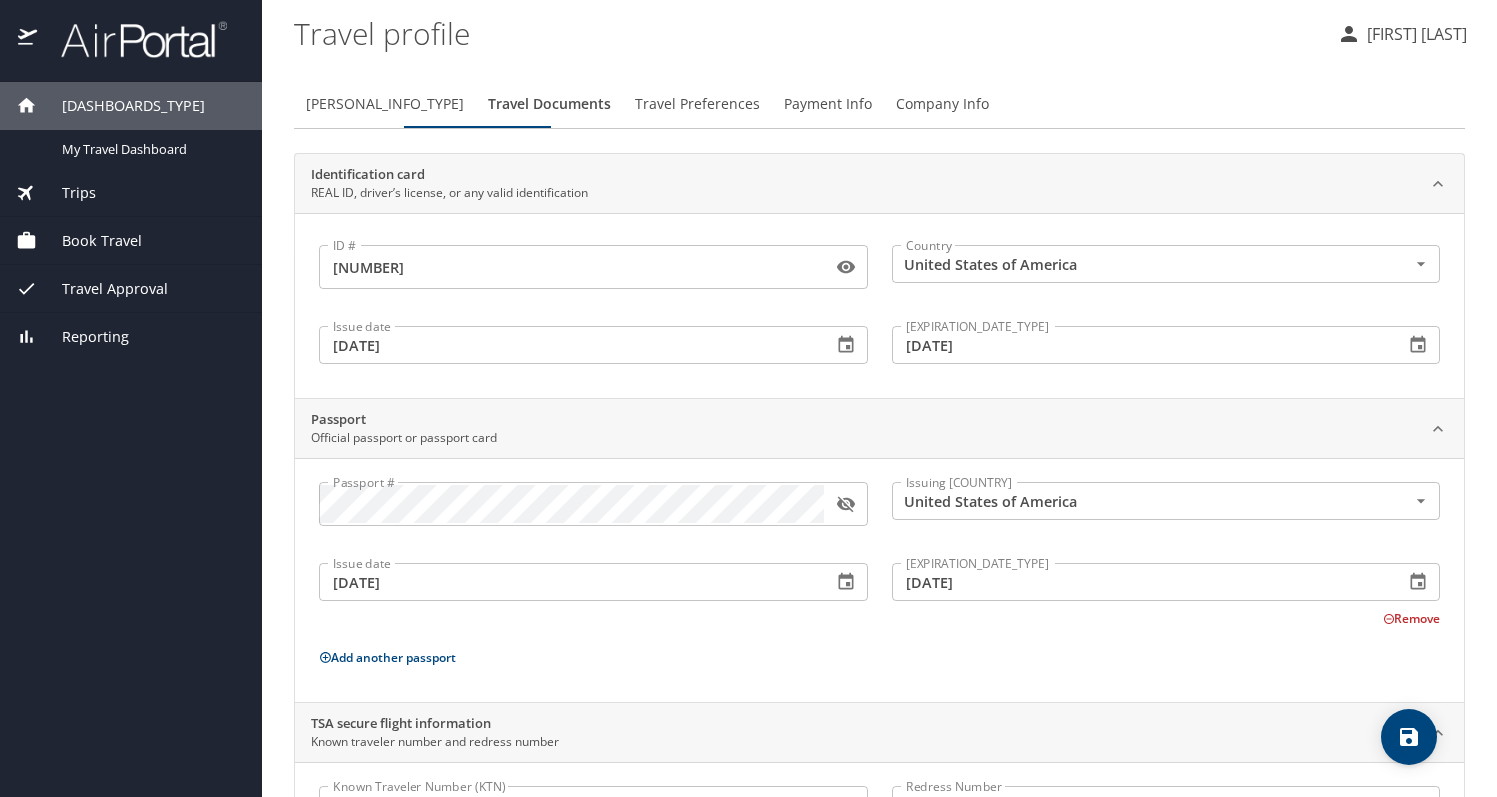 click on "Travel Preferences" at bounding box center [697, 104] 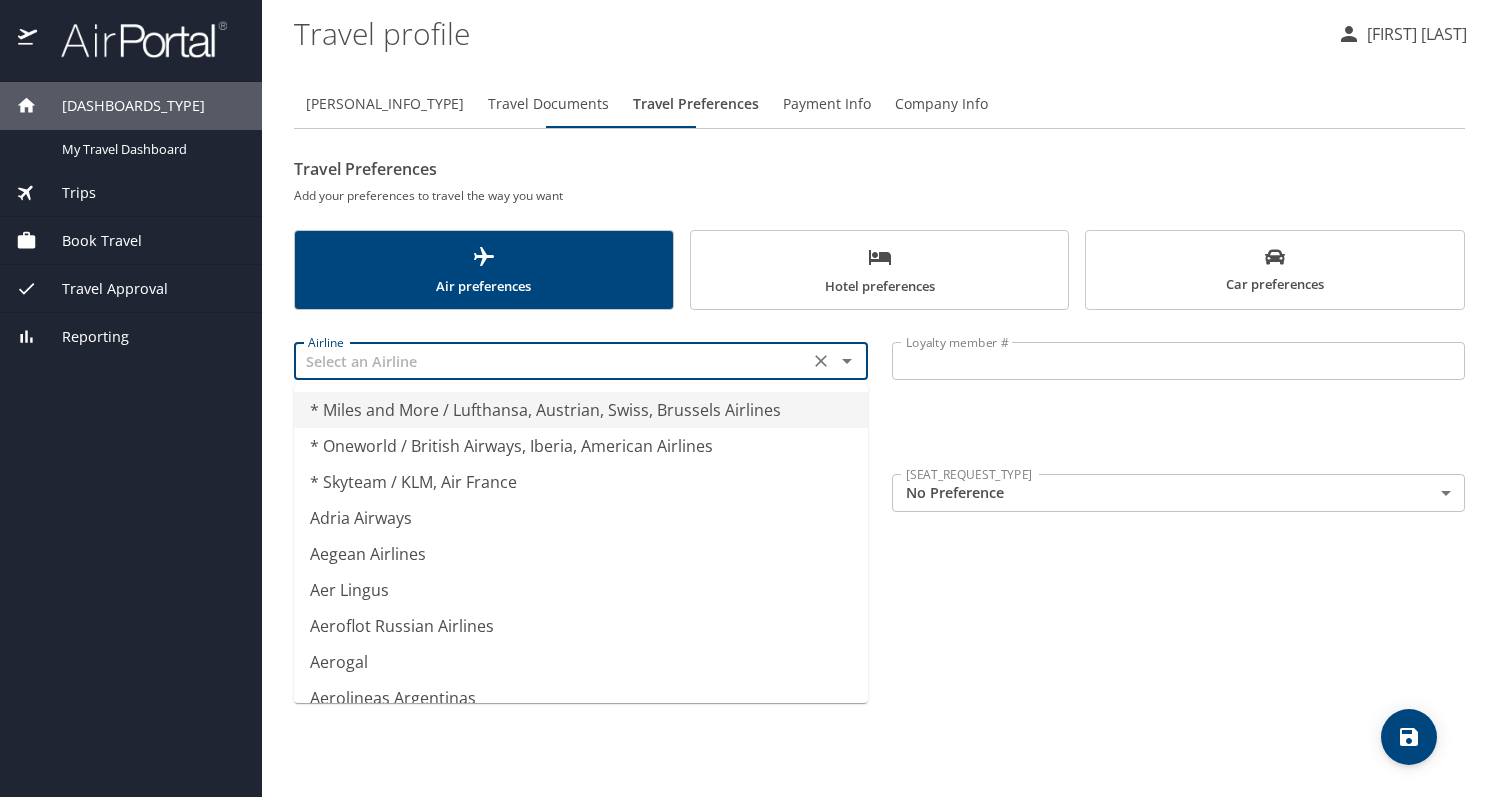 click at bounding box center (551, 361) 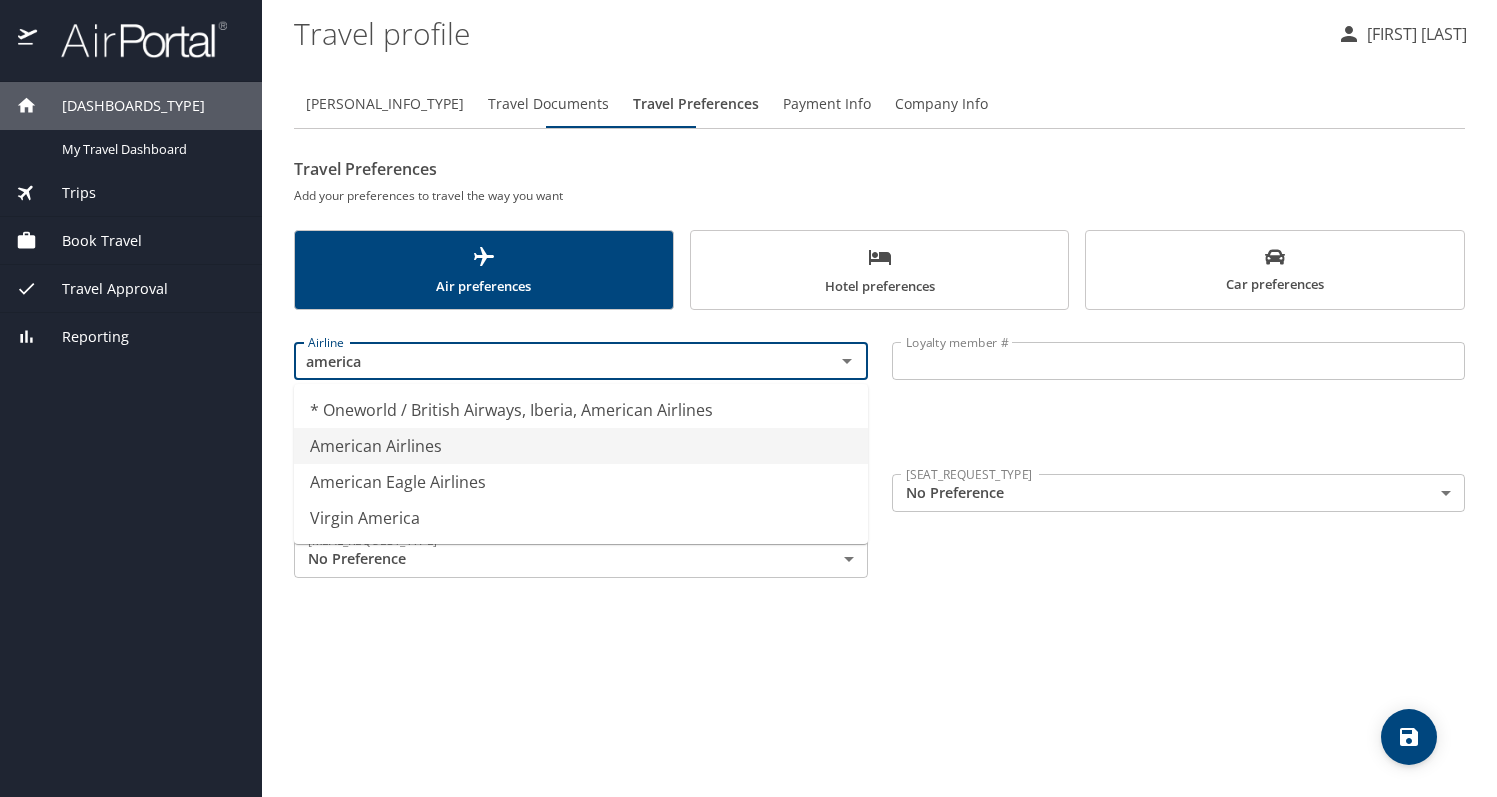 click on "American Airlines" at bounding box center [581, 446] 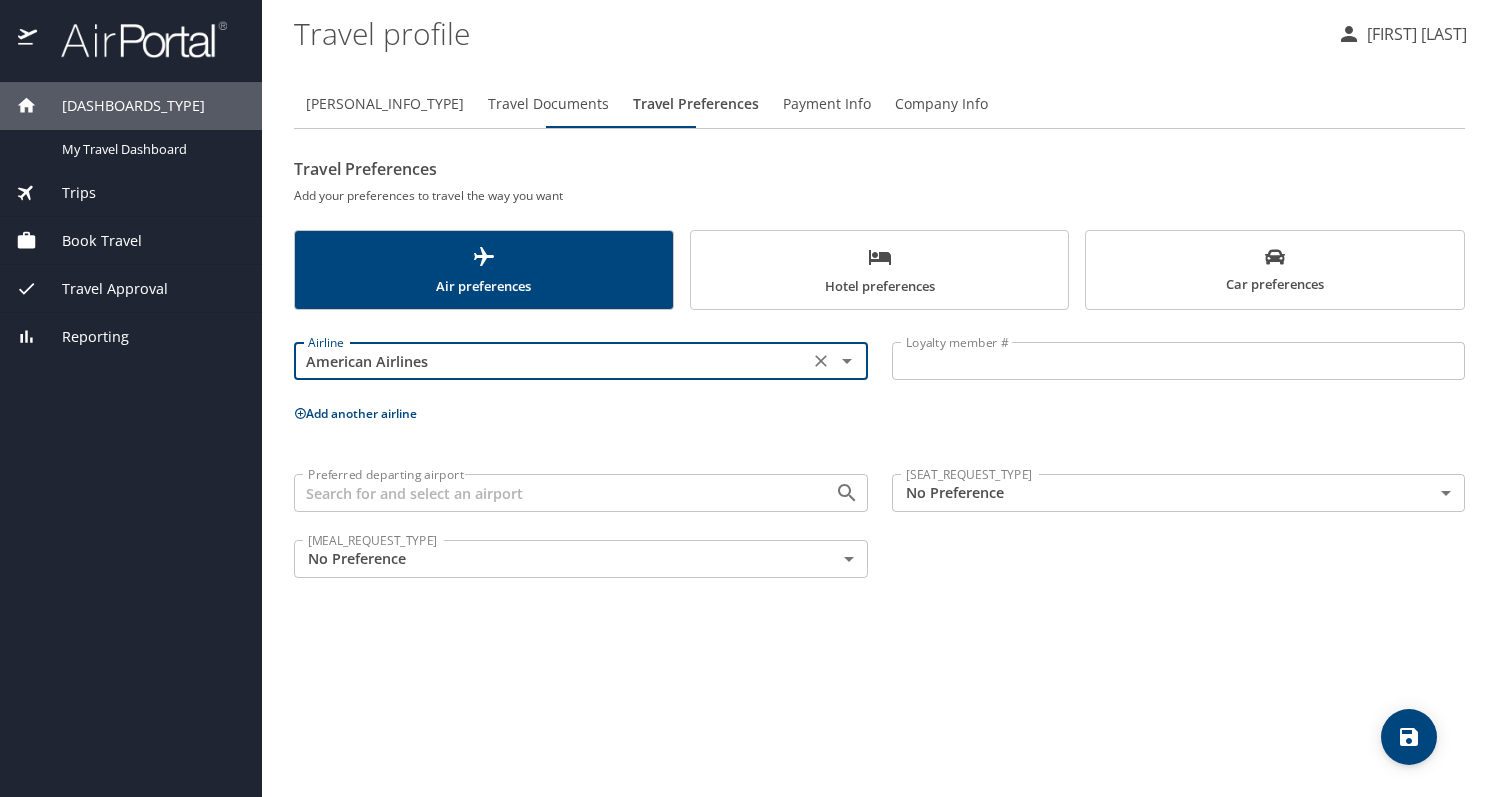 click on "Add another airline" at bounding box center [879, 413] 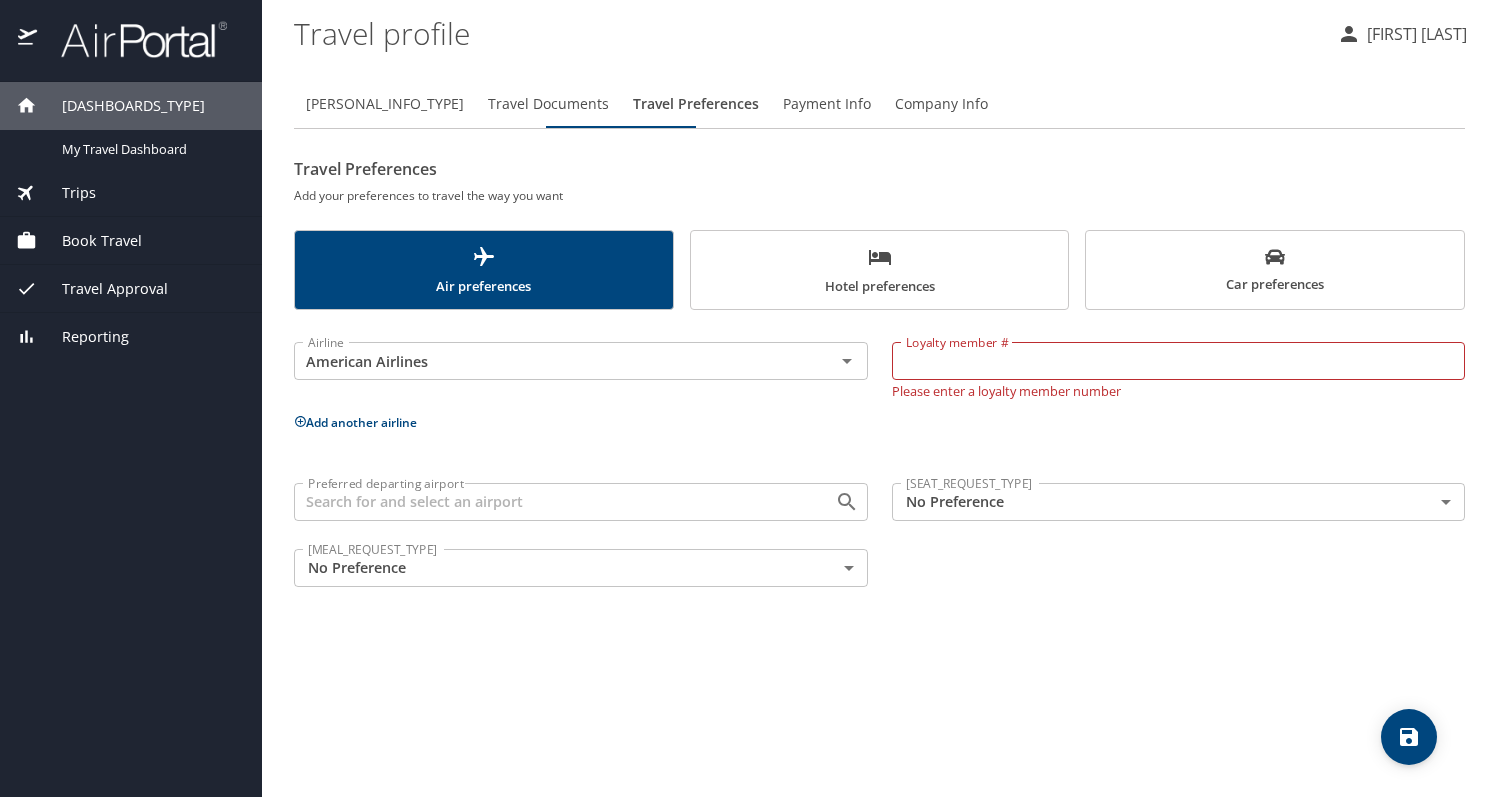 click on "Add another airline" at bounding box center (879, 422) 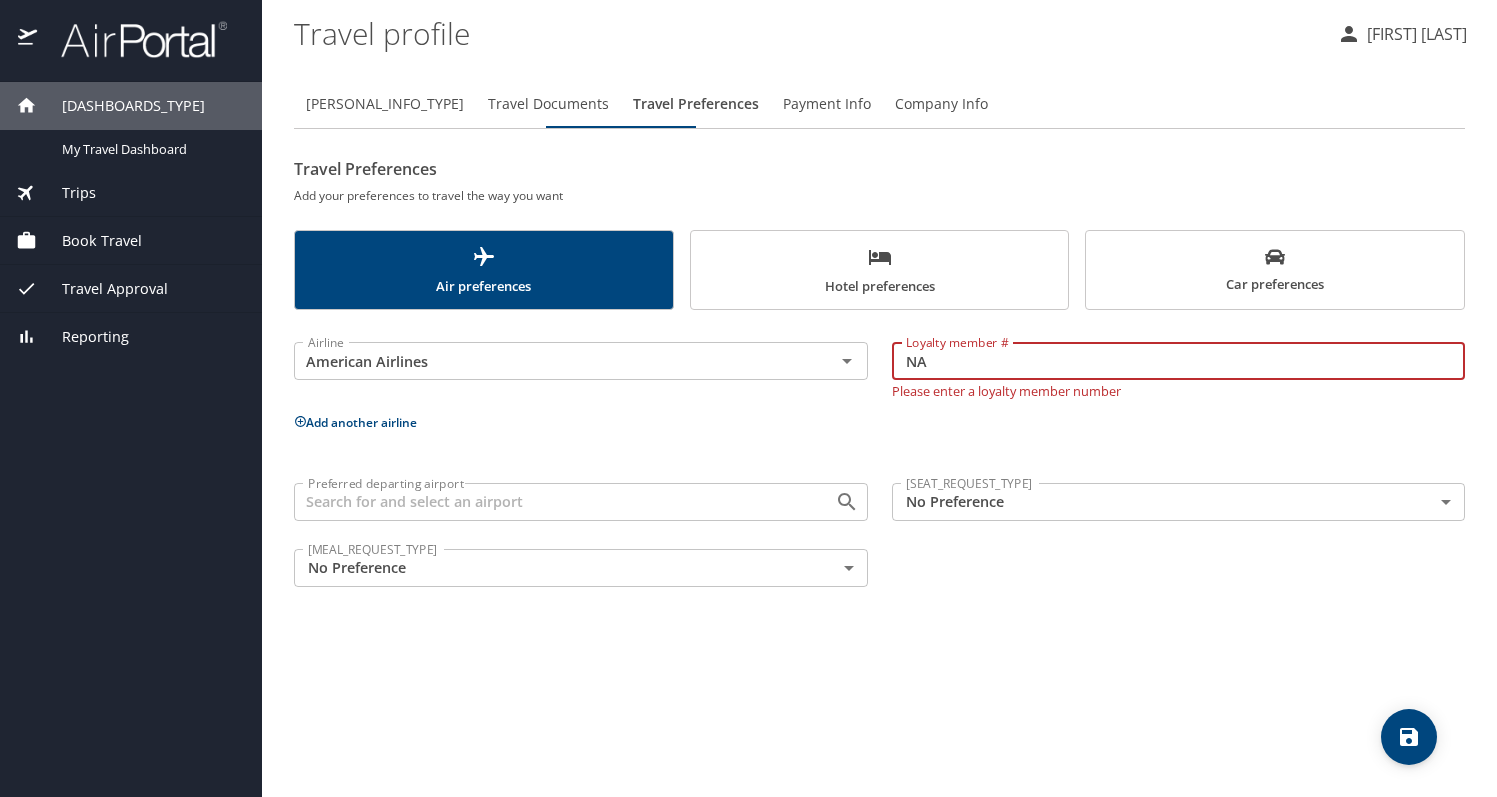 type on "NA" 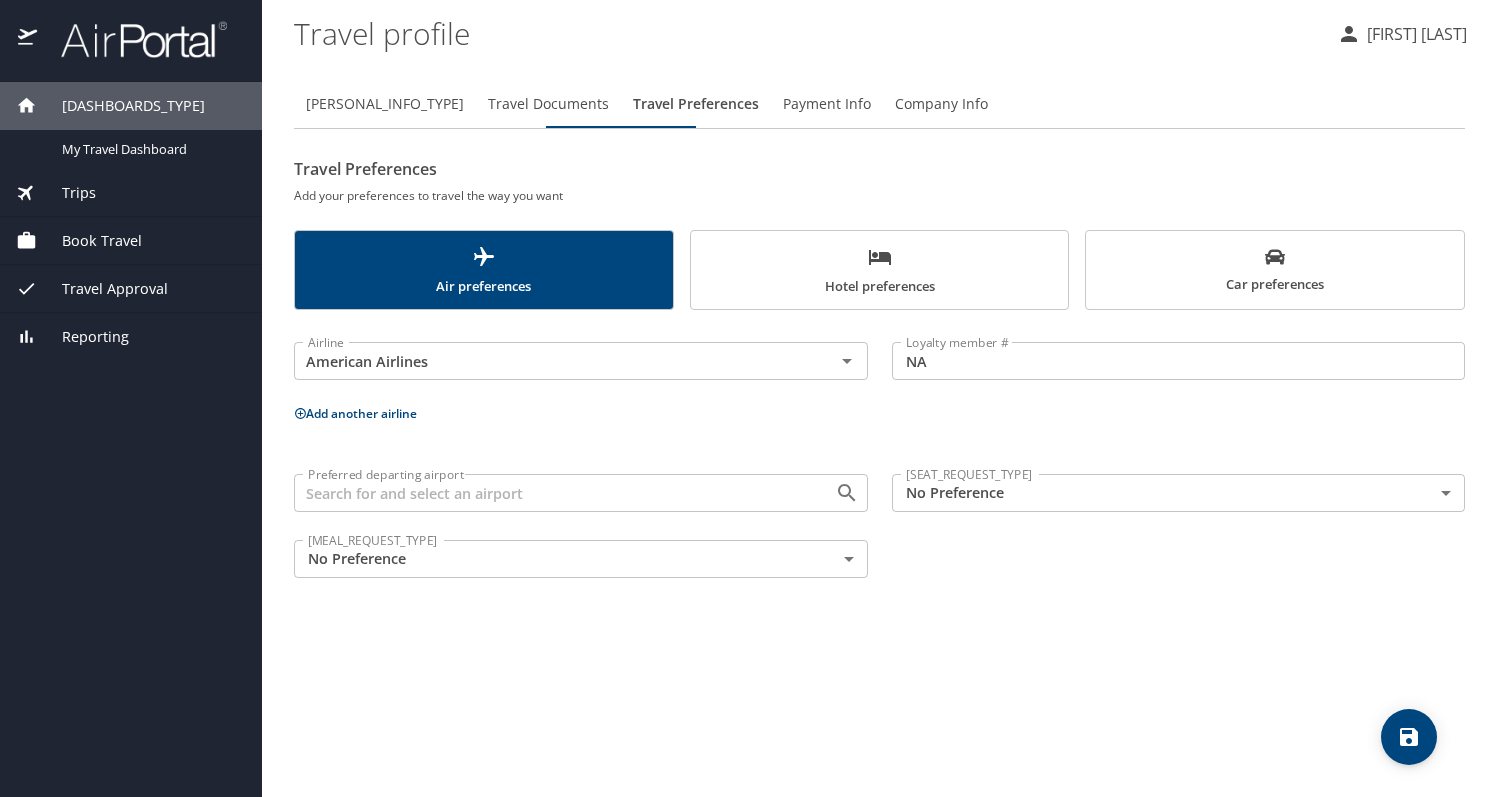 click at bounding box center [300, 413] 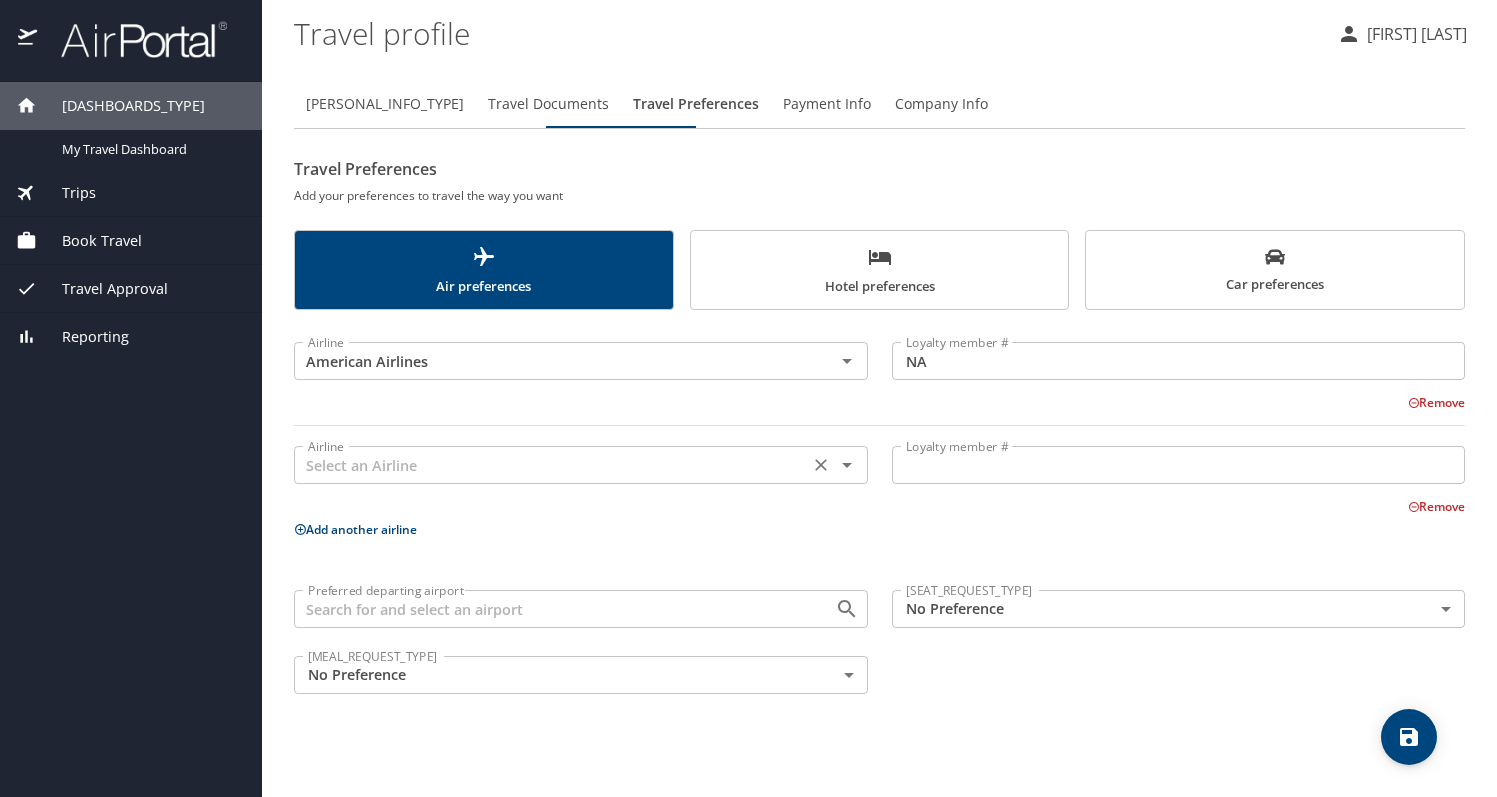 click at bounding box center (551, 465) 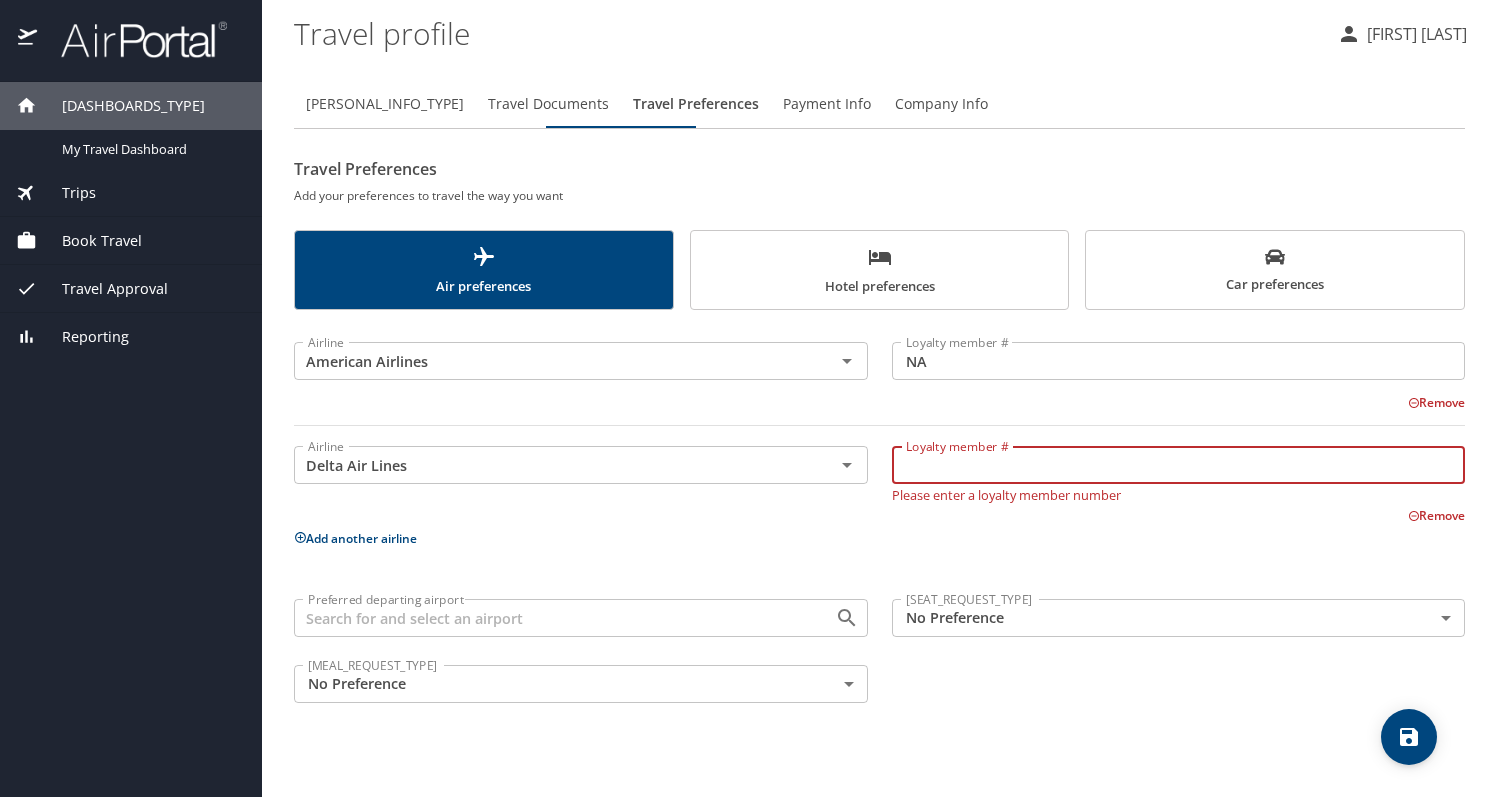 click on "Loyalty member #" at bounding box center (1179, 465) 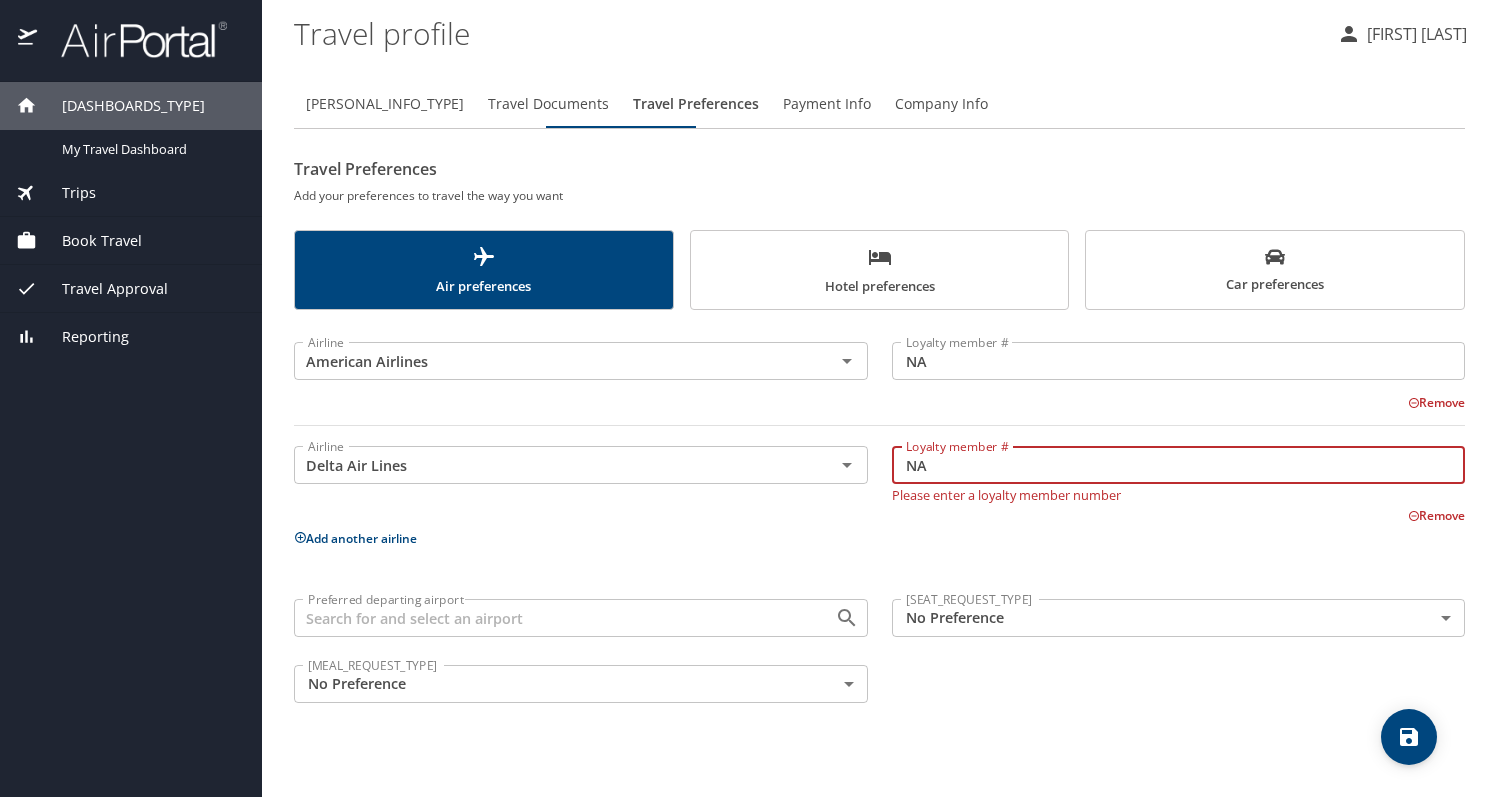 type on "NA" 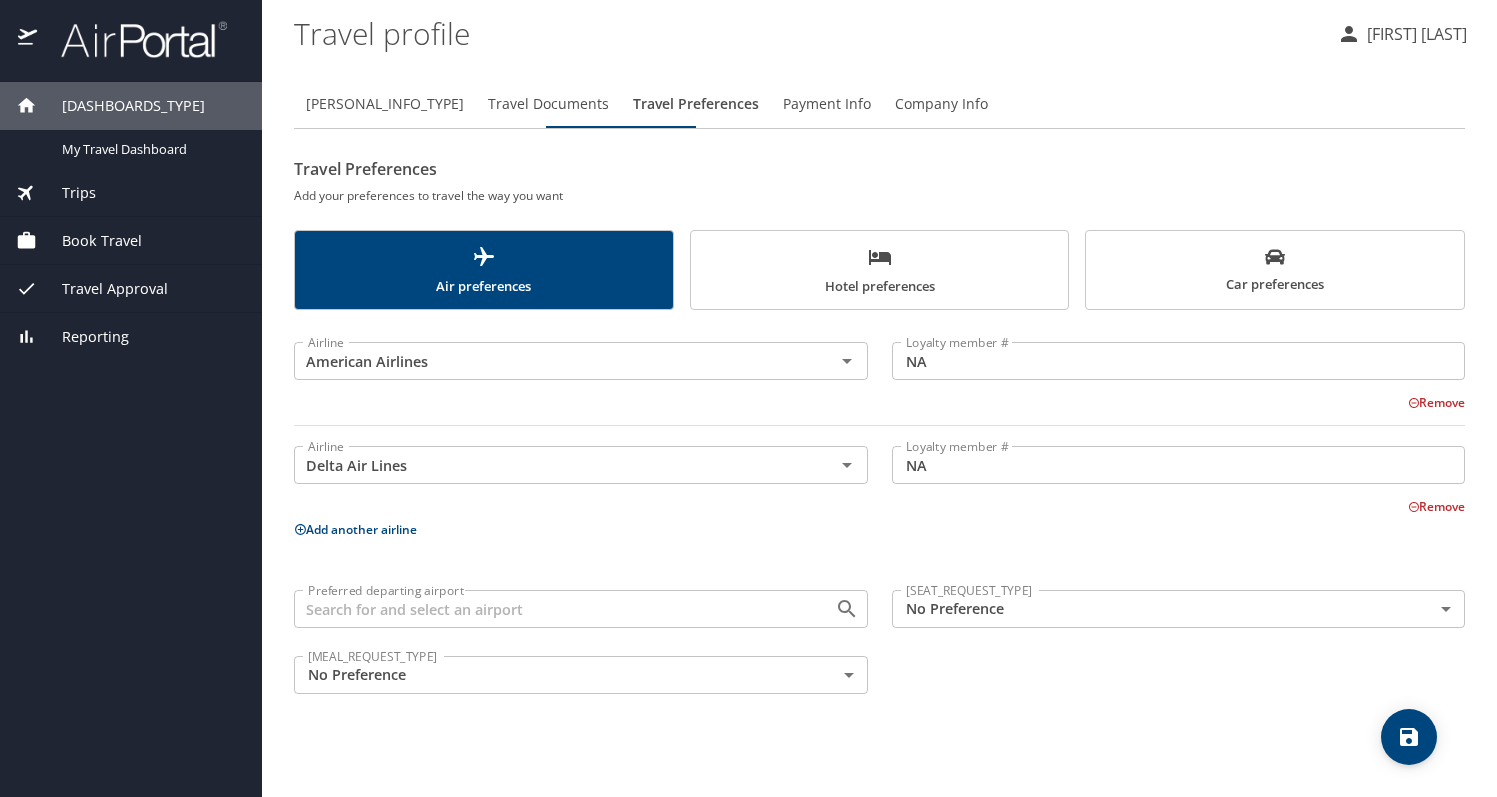 click on "Preferred departing airport" at bounding box center [551, 609] 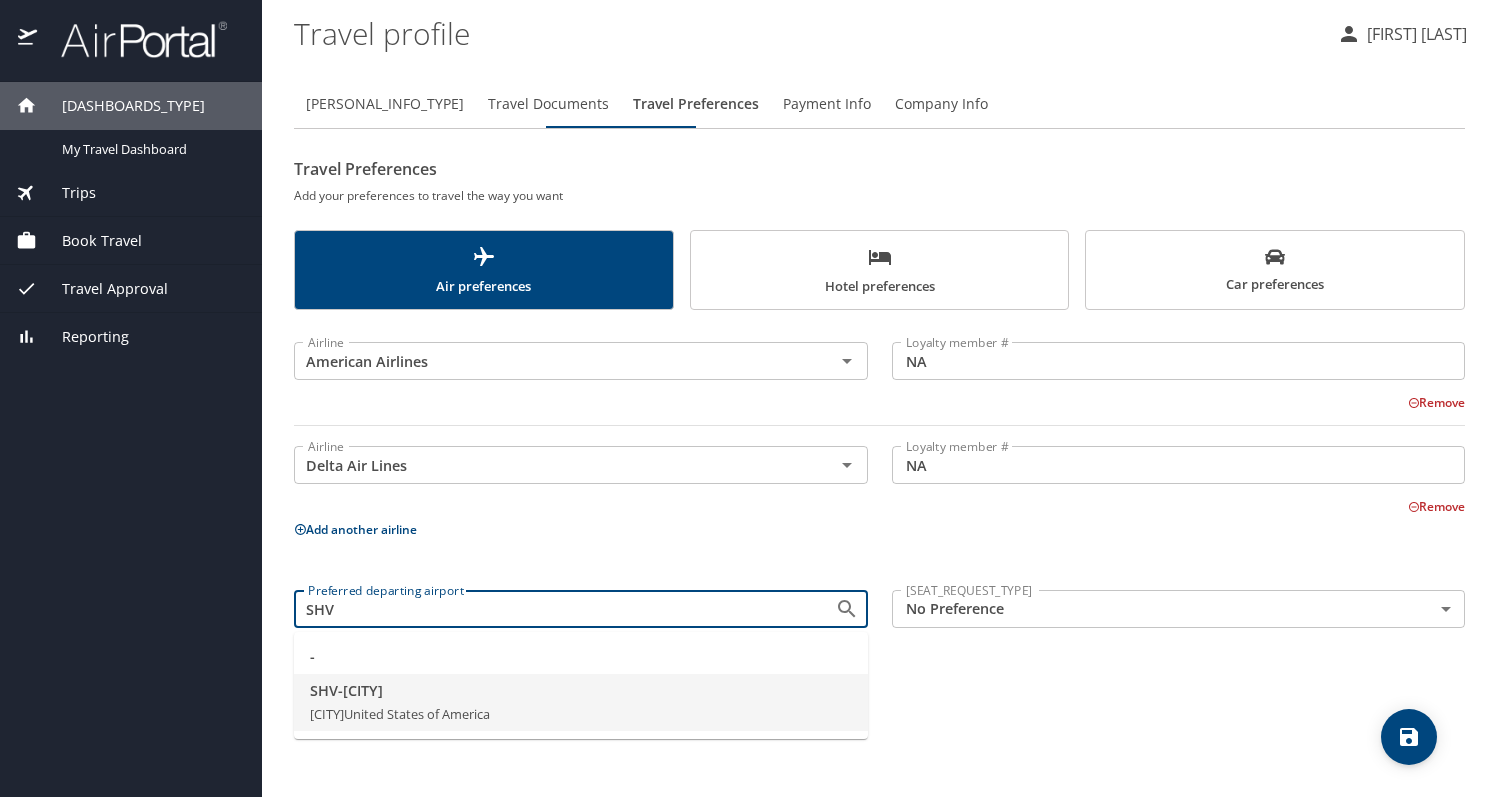 click on "[STATE],  [COUNTRY]" at bounding box center [400, 714] 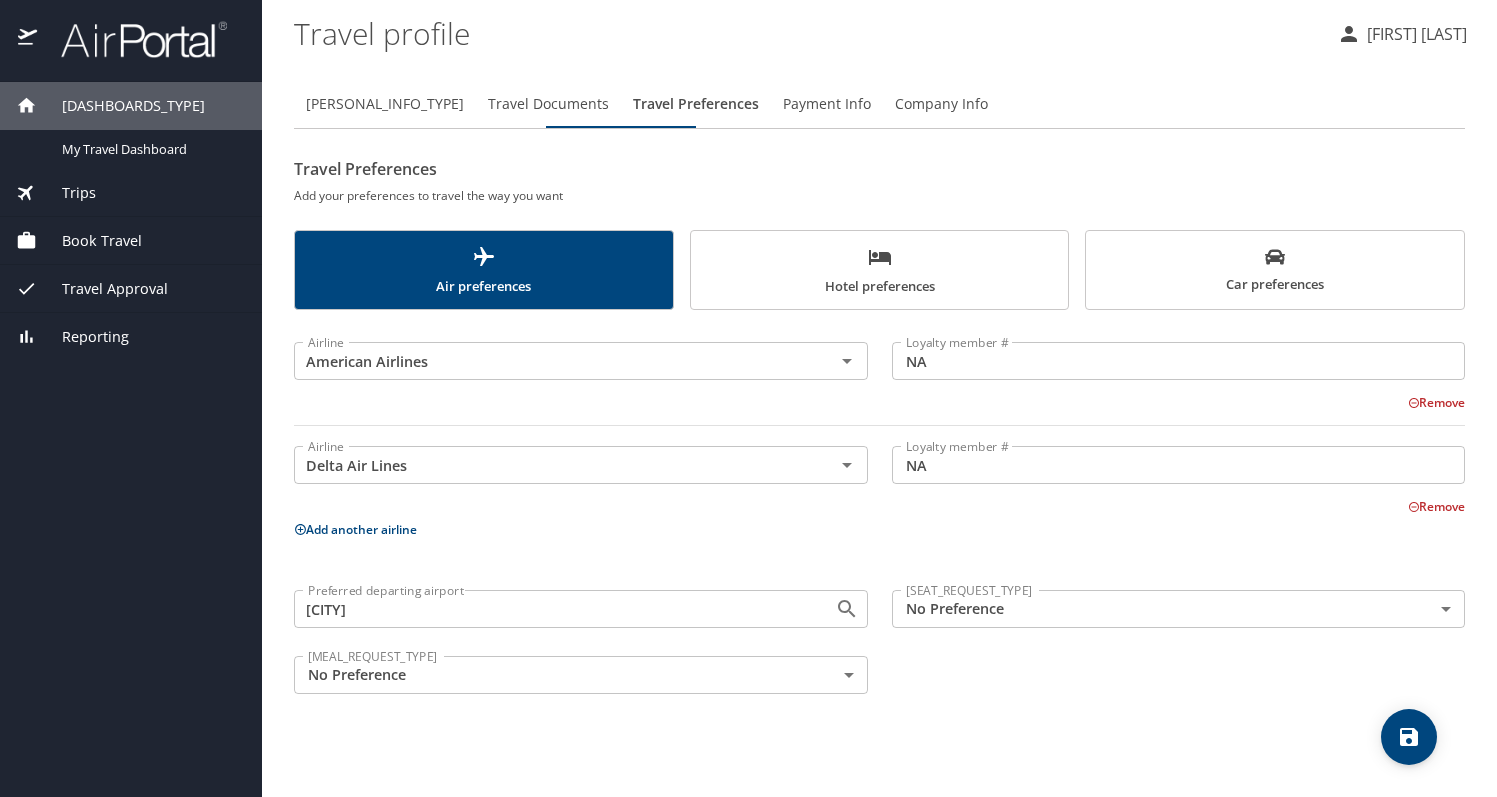 scroll, scrollTop: 0, scrollLeft: 0, axis: both 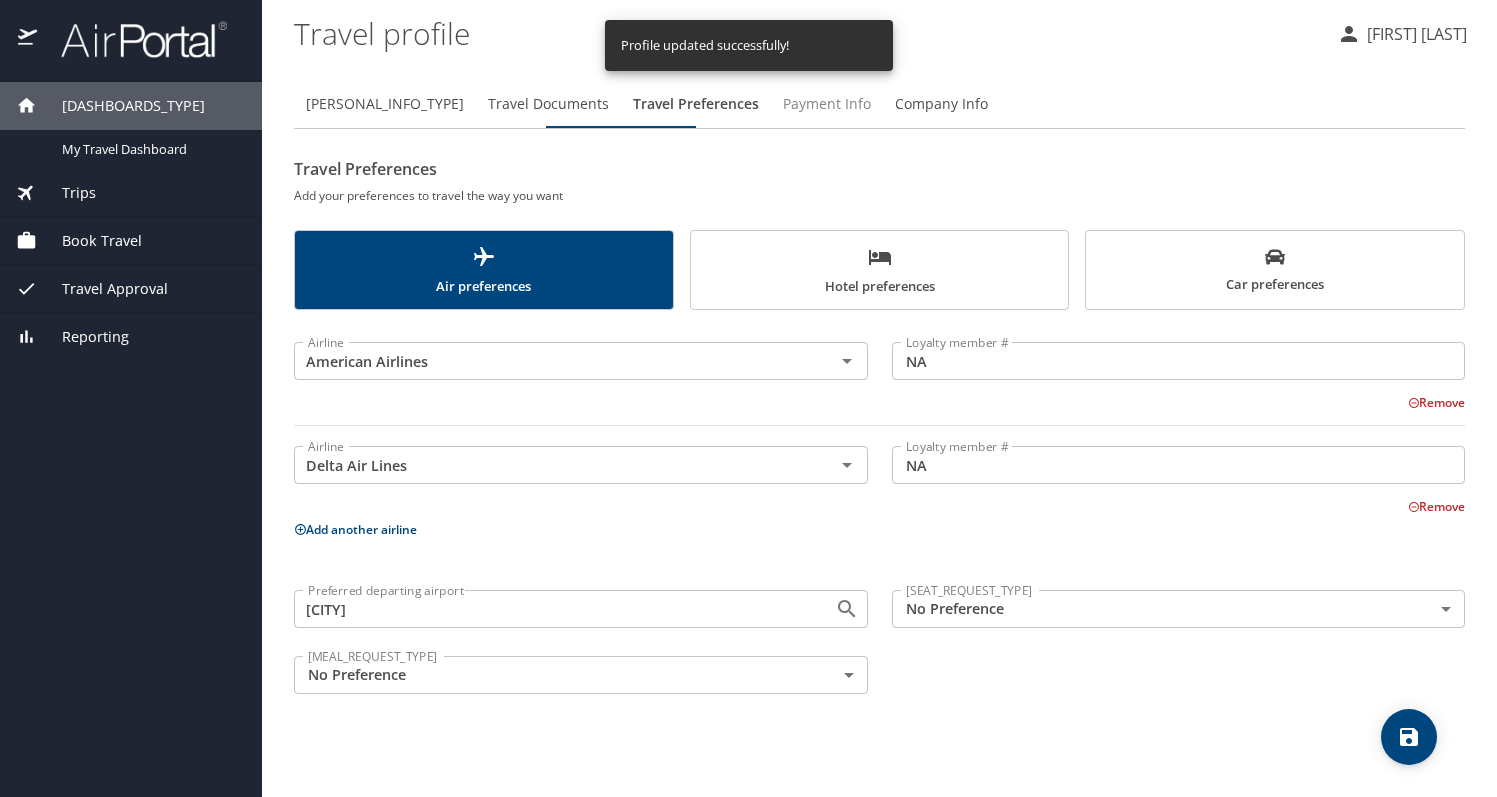 click on "Payment Info" at bounding box center (827, 104) 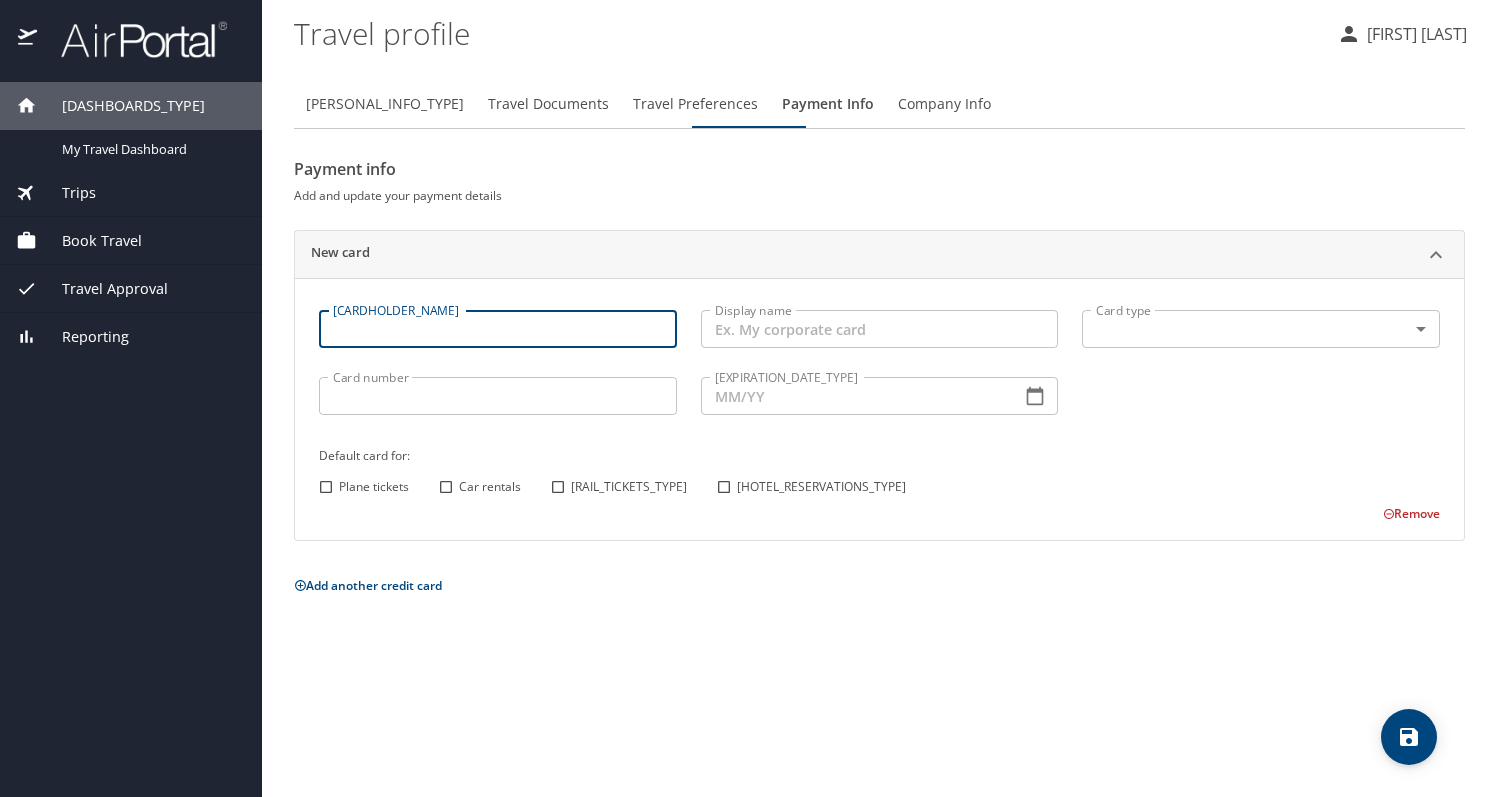 click on "[CARDHOLDER_NAME]" at bounding box center (498, 329) 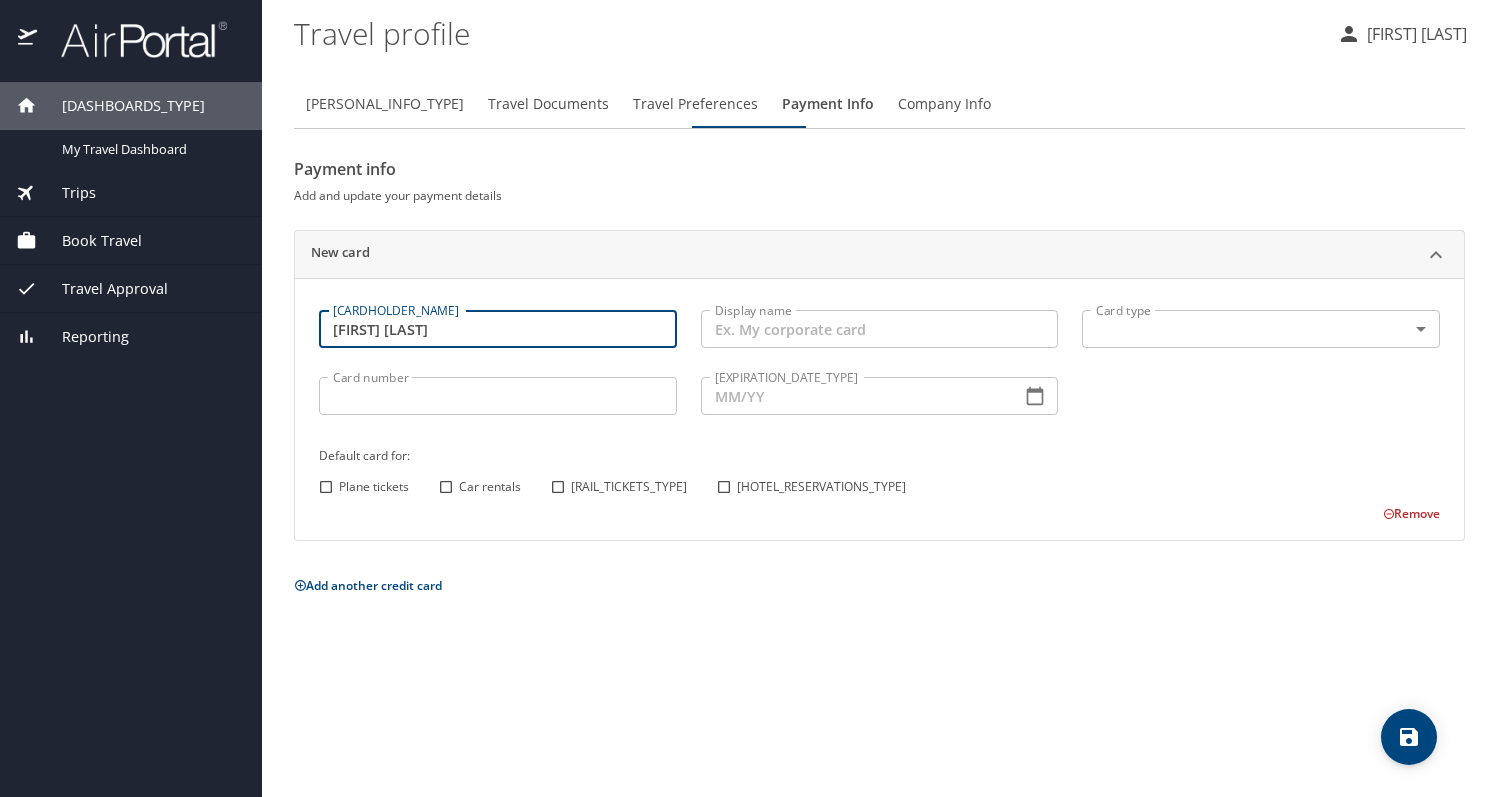 type on "[FIRST] [LAST]" 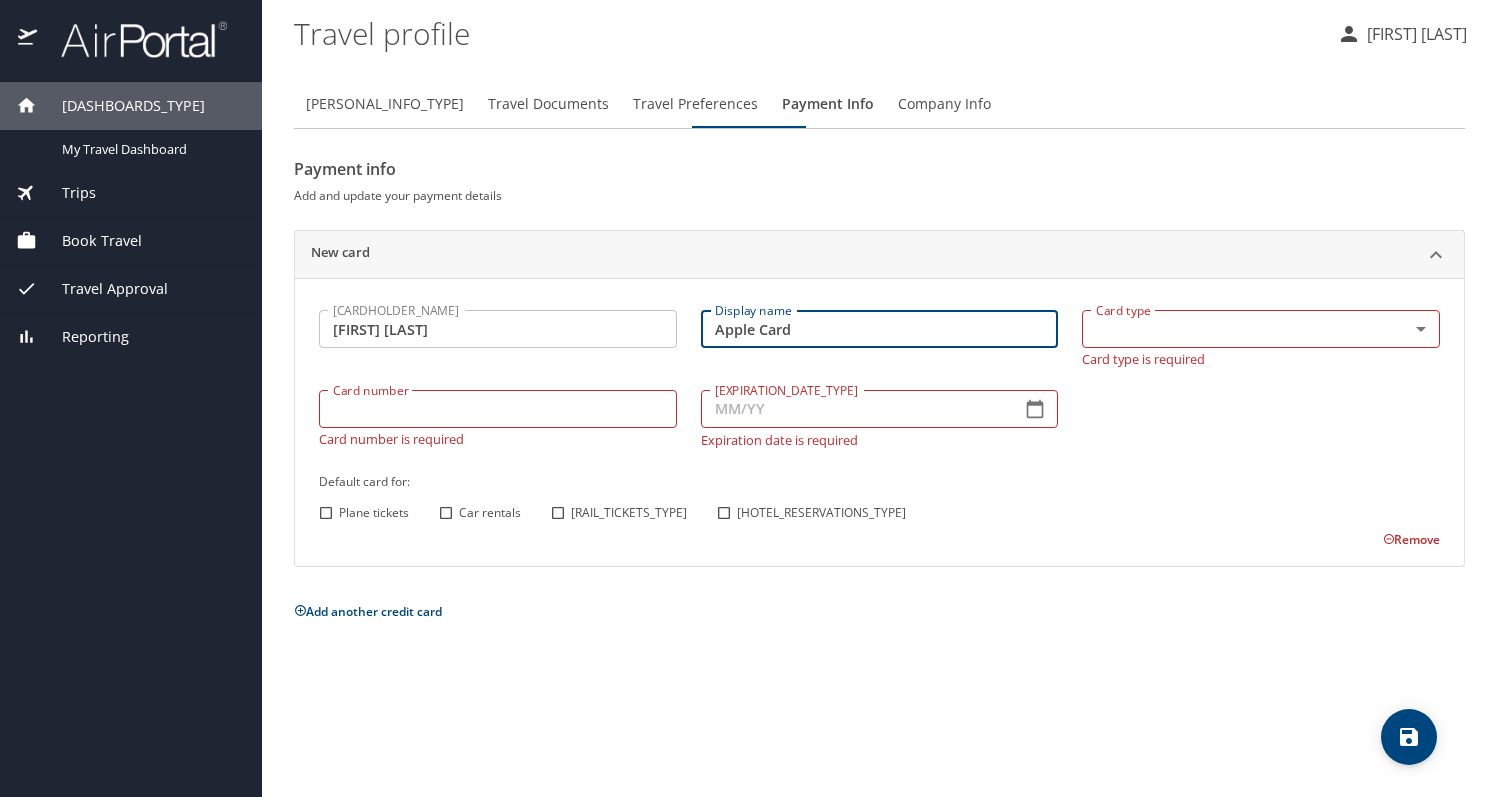 type on "Apple Card" 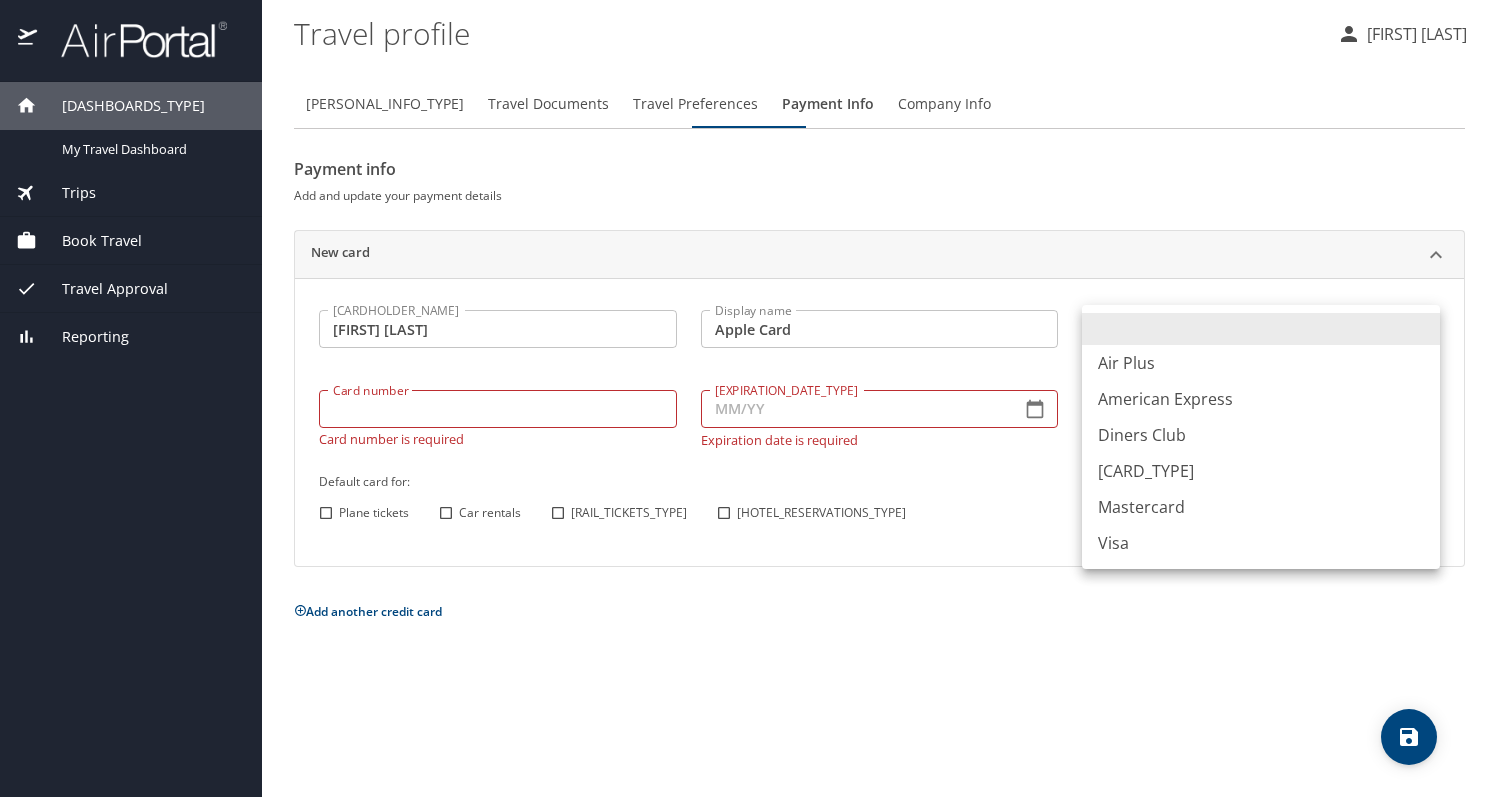 click on "Travel profile Christopher [LAST] Personal Info Travel Documents Travel Preferences Payment Info Company Info Payment info Add and update your payment details New card Name on card Christopher [LAST] Name on card Display name Apple Card Display name Card type Card type Card type is required Card number Card number Card number is required Expiration date Expiration date Expiration date is required Default card for: Plane tickets Car rentals Rail tickets Hotel reservations Remove Add another credit card My settings Travel agency contacts View travel profile Give feedback Sign out Air Plus American Express Diners Club Discover Mastercard Visa" at bounding box center (748, 398) 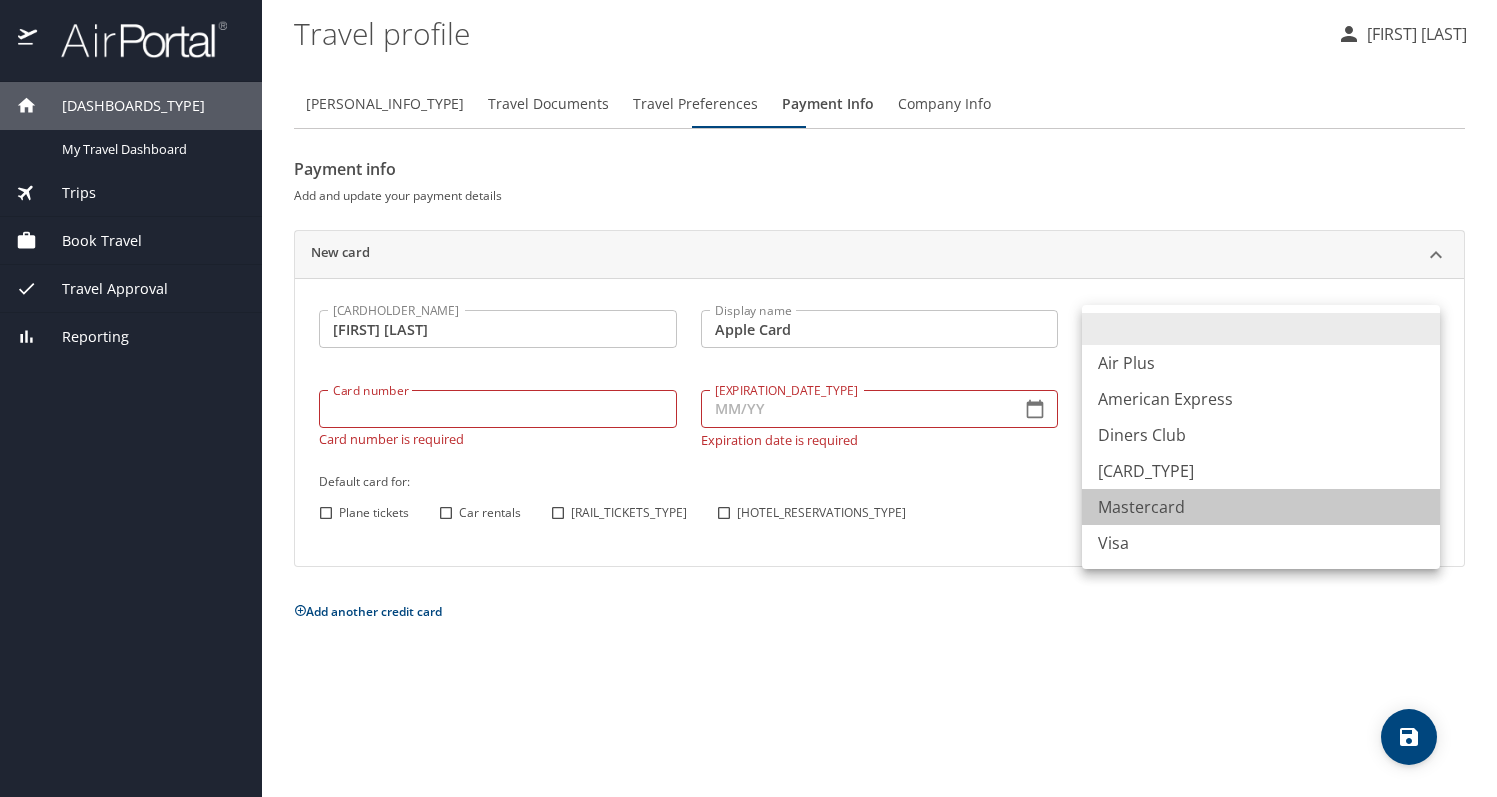 click on "Mastercard" at bounding box center [1261, 507] 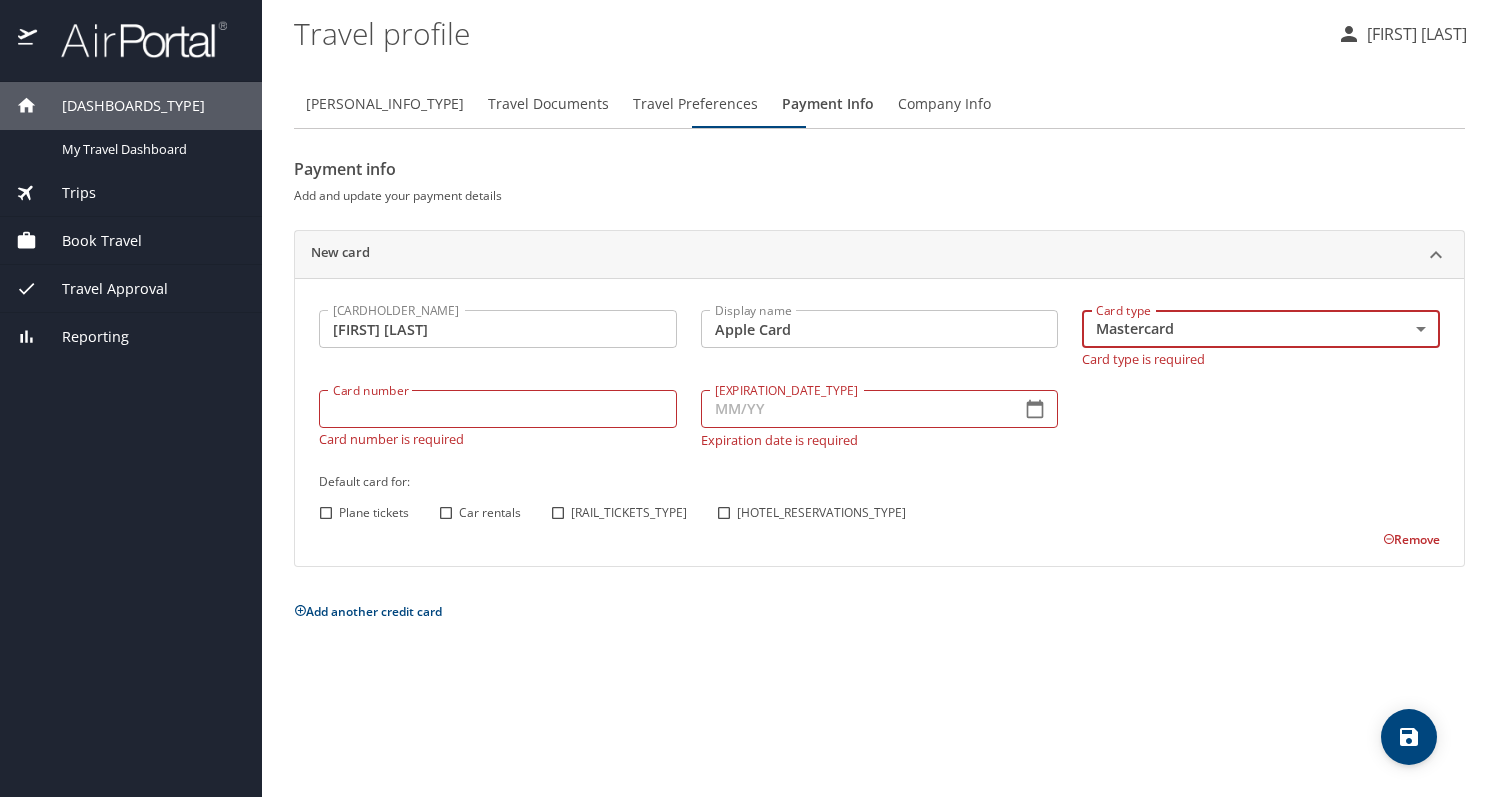 click on "Card number" at bounding box center [498, 409] 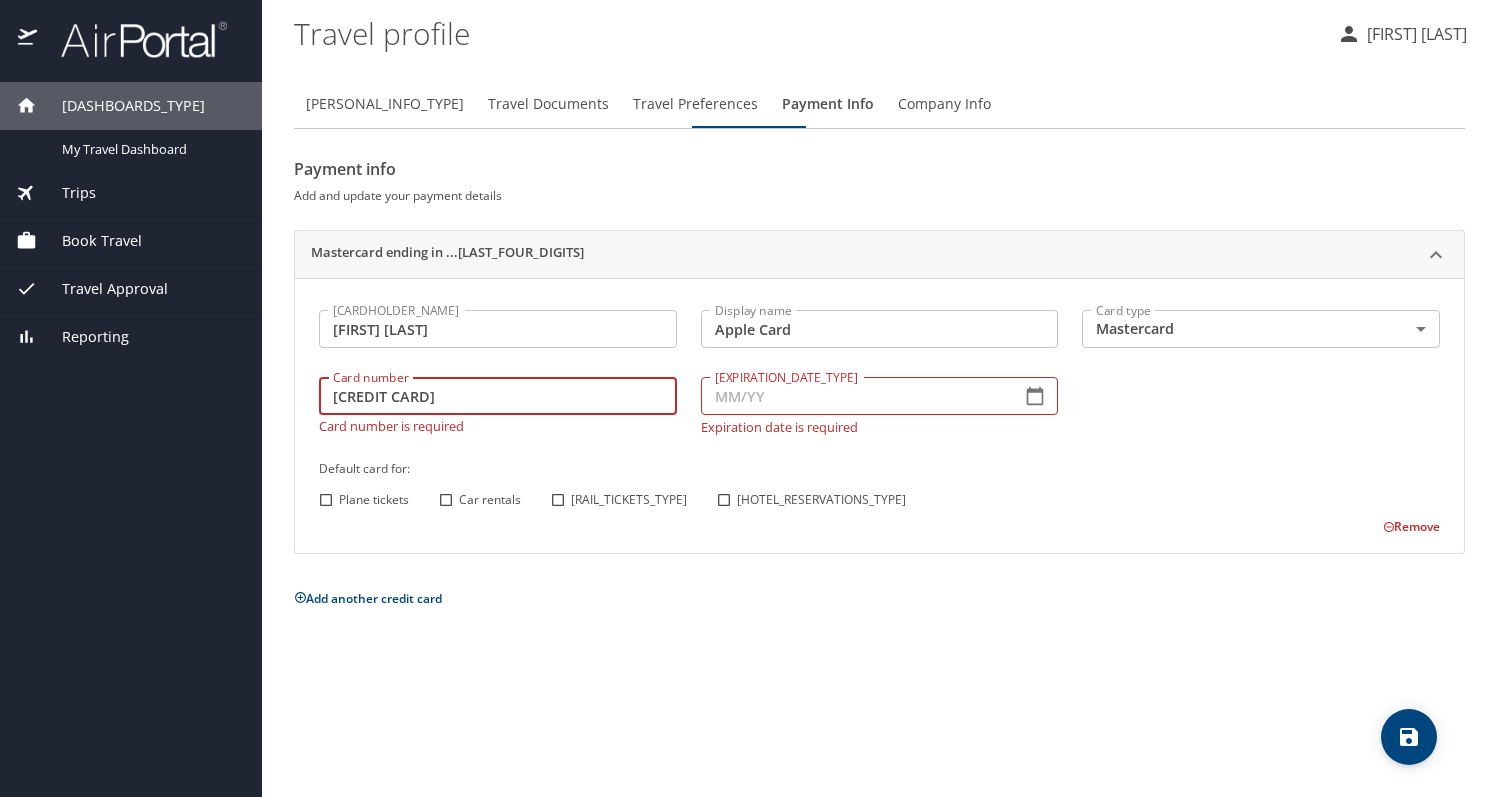 click on "[EXPIRATION_DATE_TYPE]" at bounding box center [853, 396] 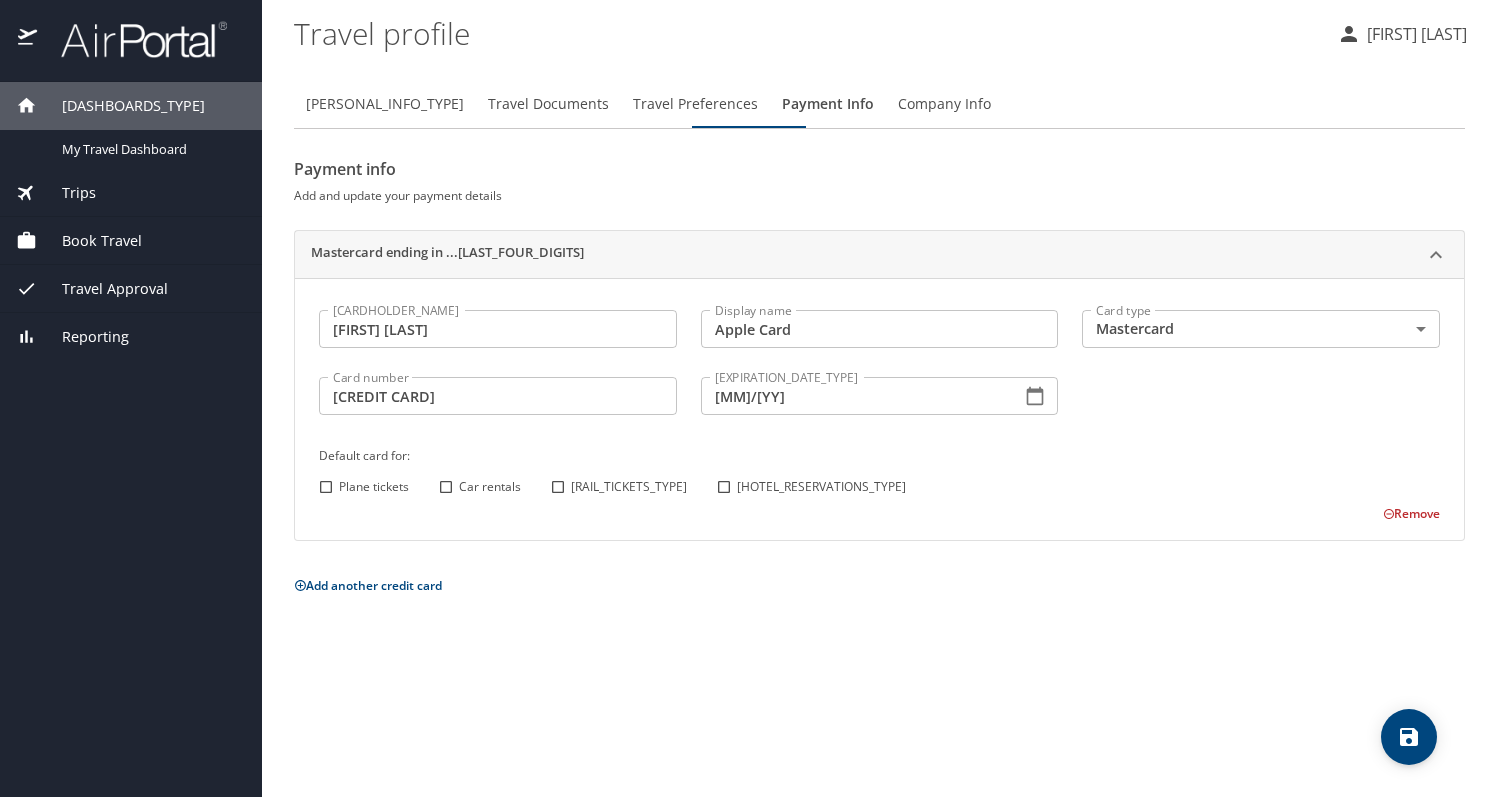 click on "Plane tickets Car rentals Rail tickets Hotel reservations" at bounding box center [876, 487] 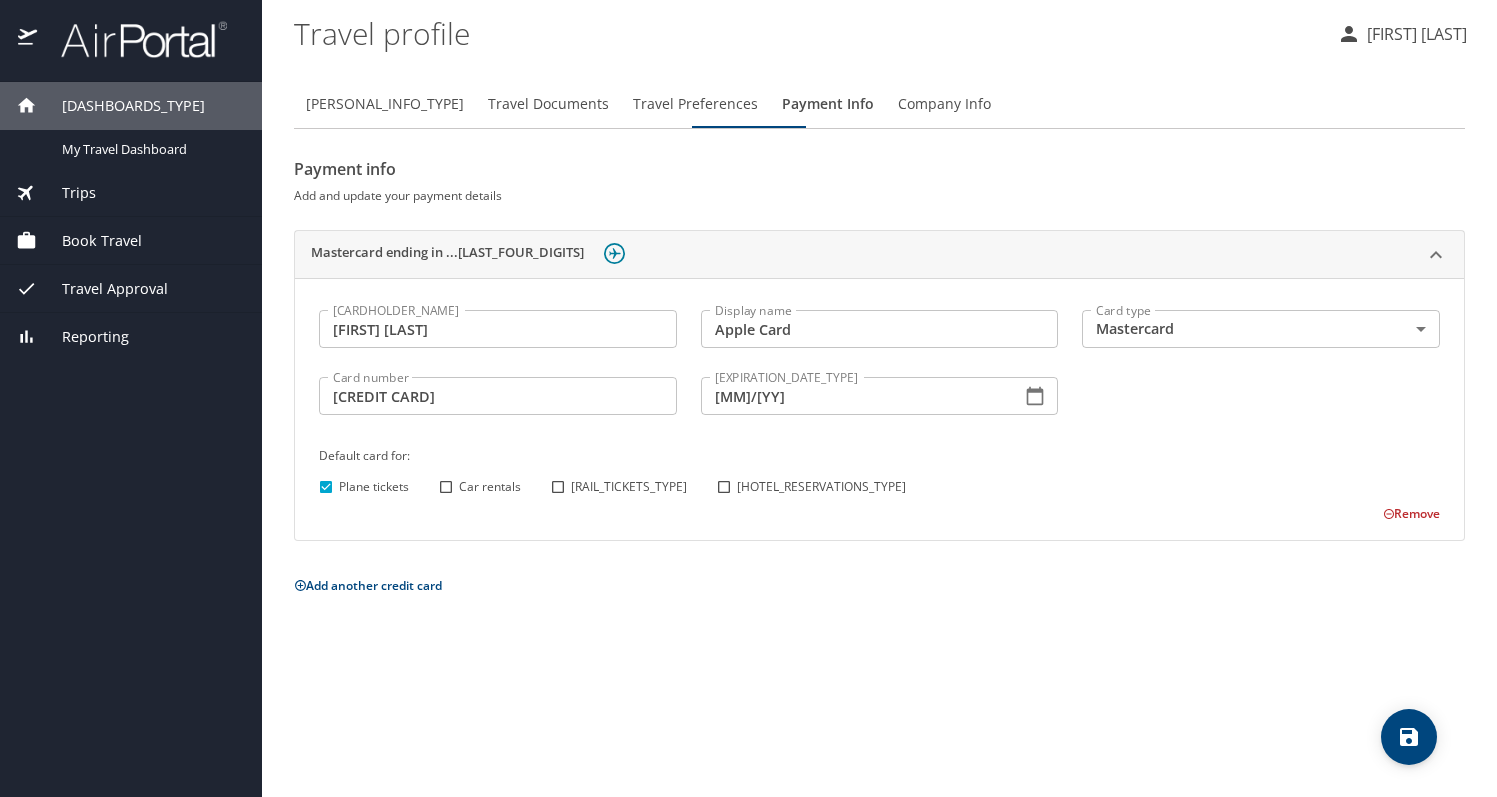 click at bounding box center (1409, 737) 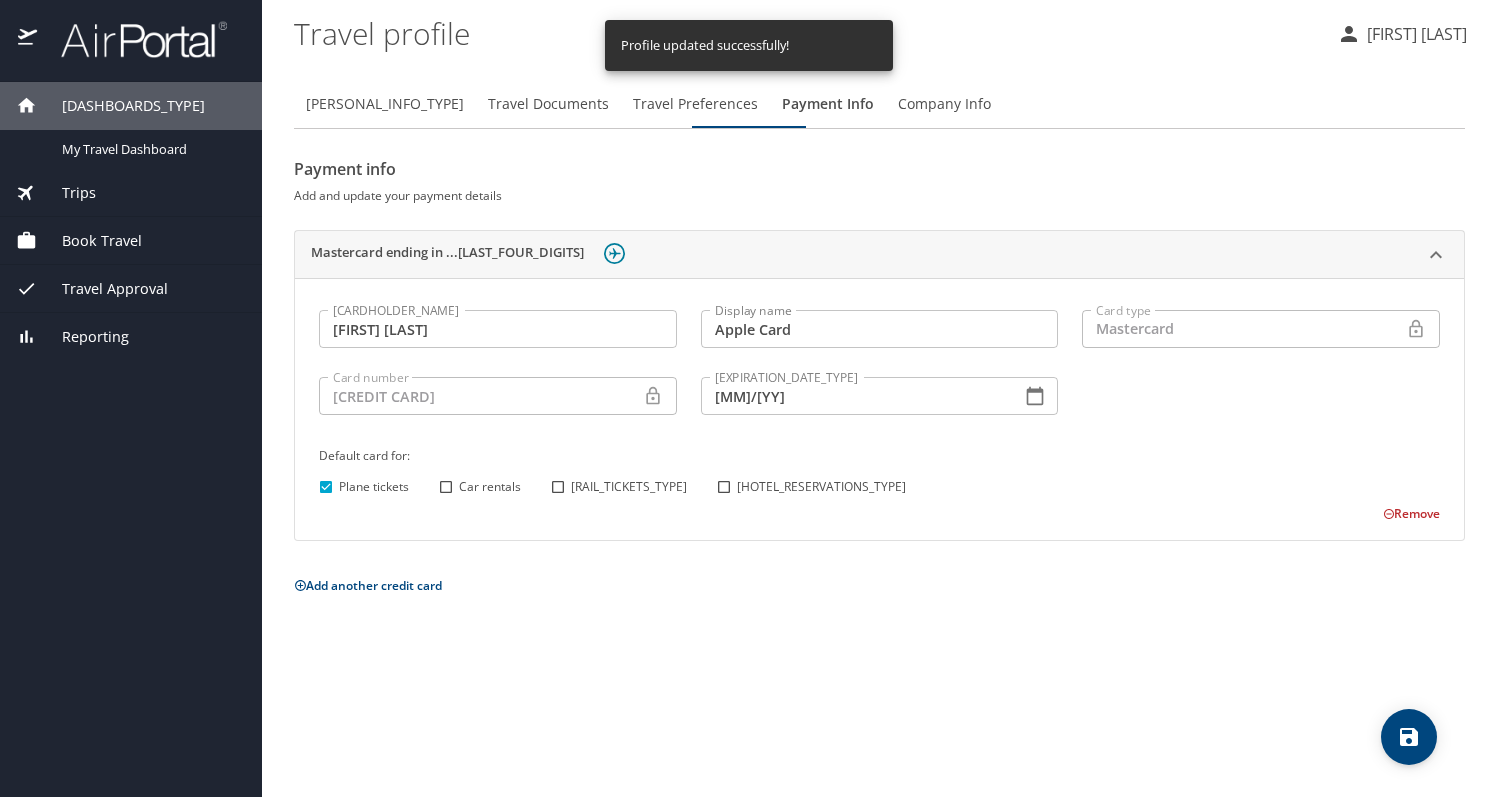 click on "Company Info" at bounding box center (944, 104) 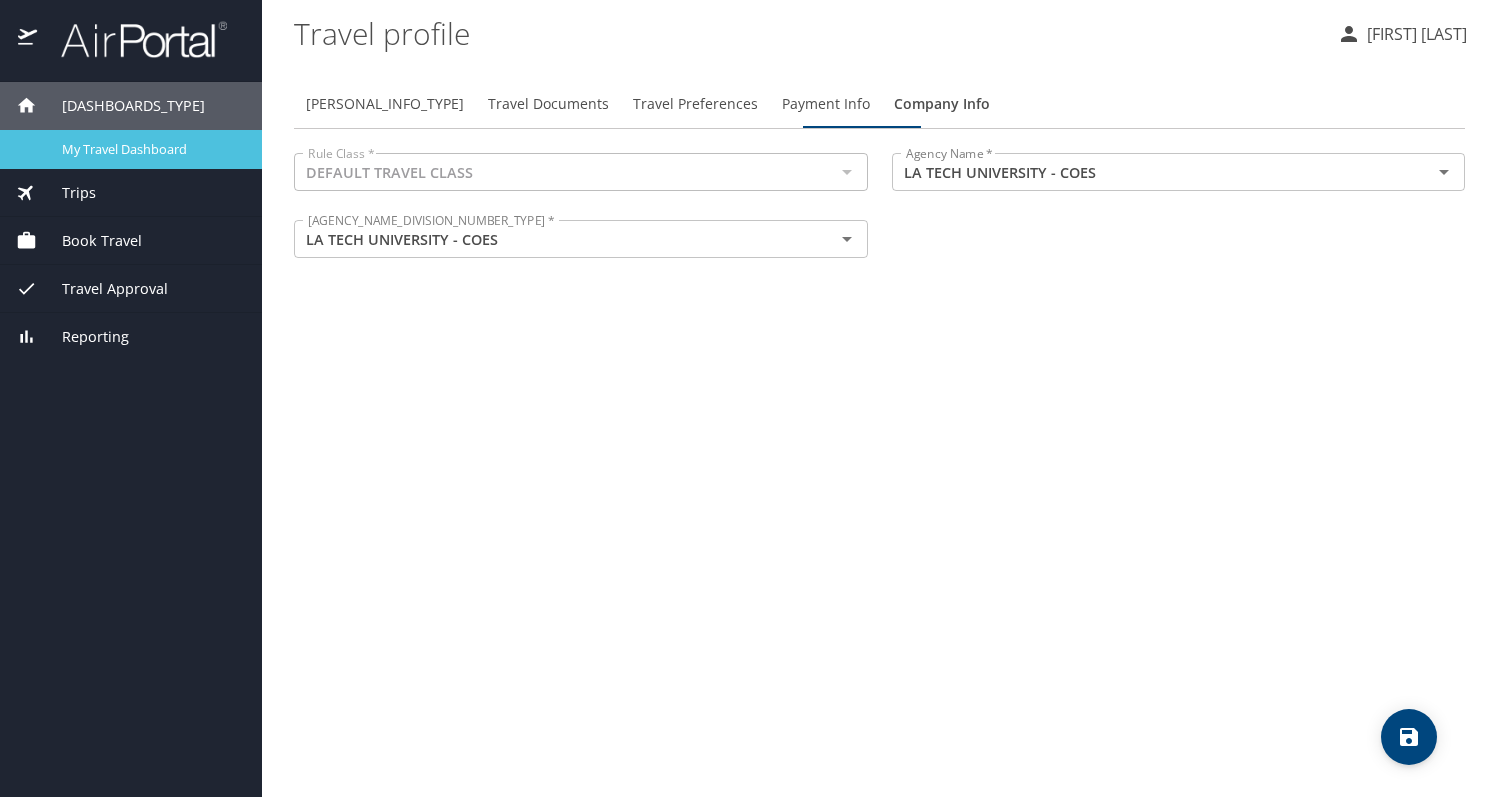 click on "My Travel Dashboard" at bounding box center [150, 149] 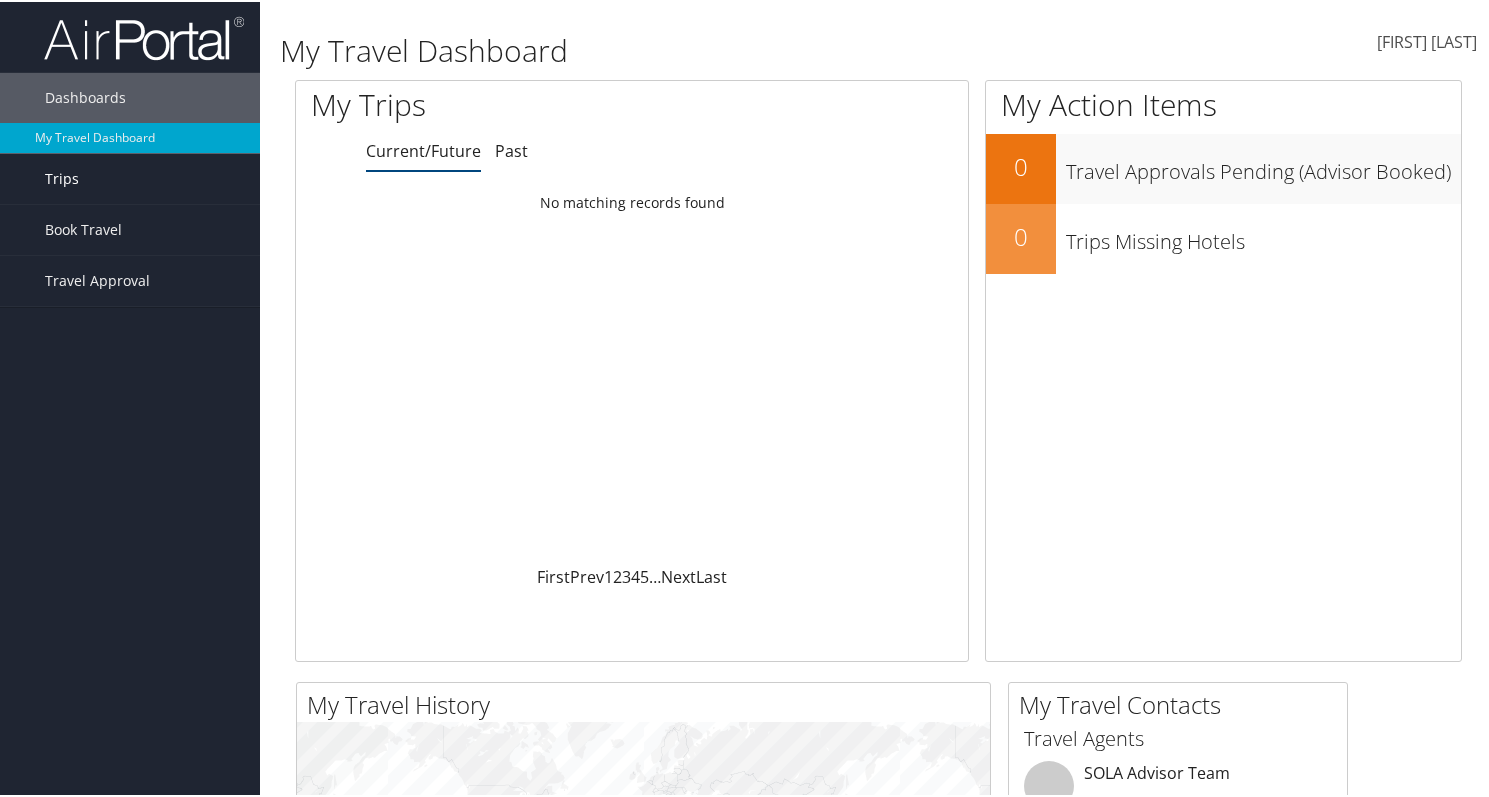 scroll, scrollTop: 0, scrollLeft: 0, axis: both 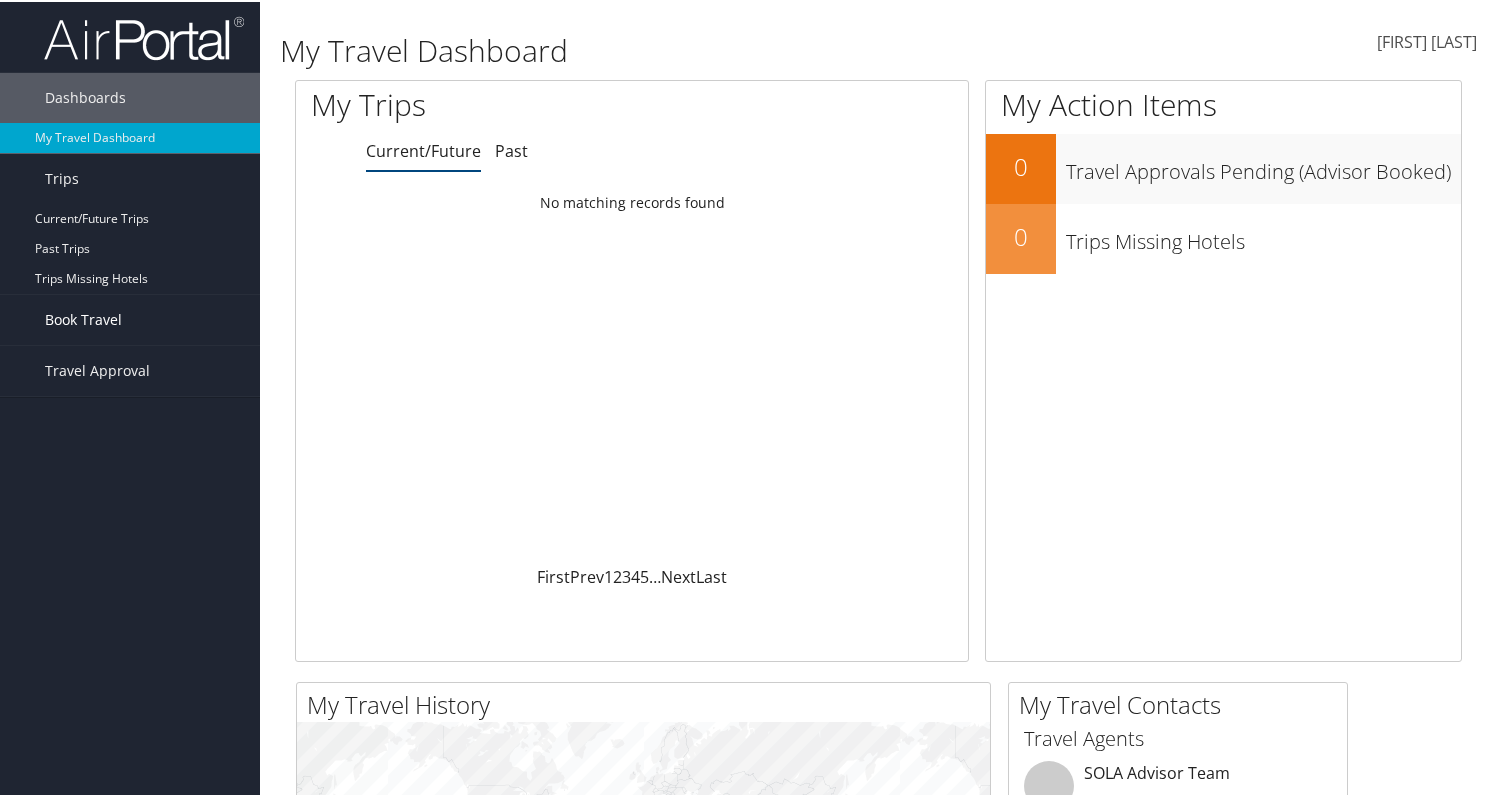 click on "Book Travel" at bounding box center (83, 318) 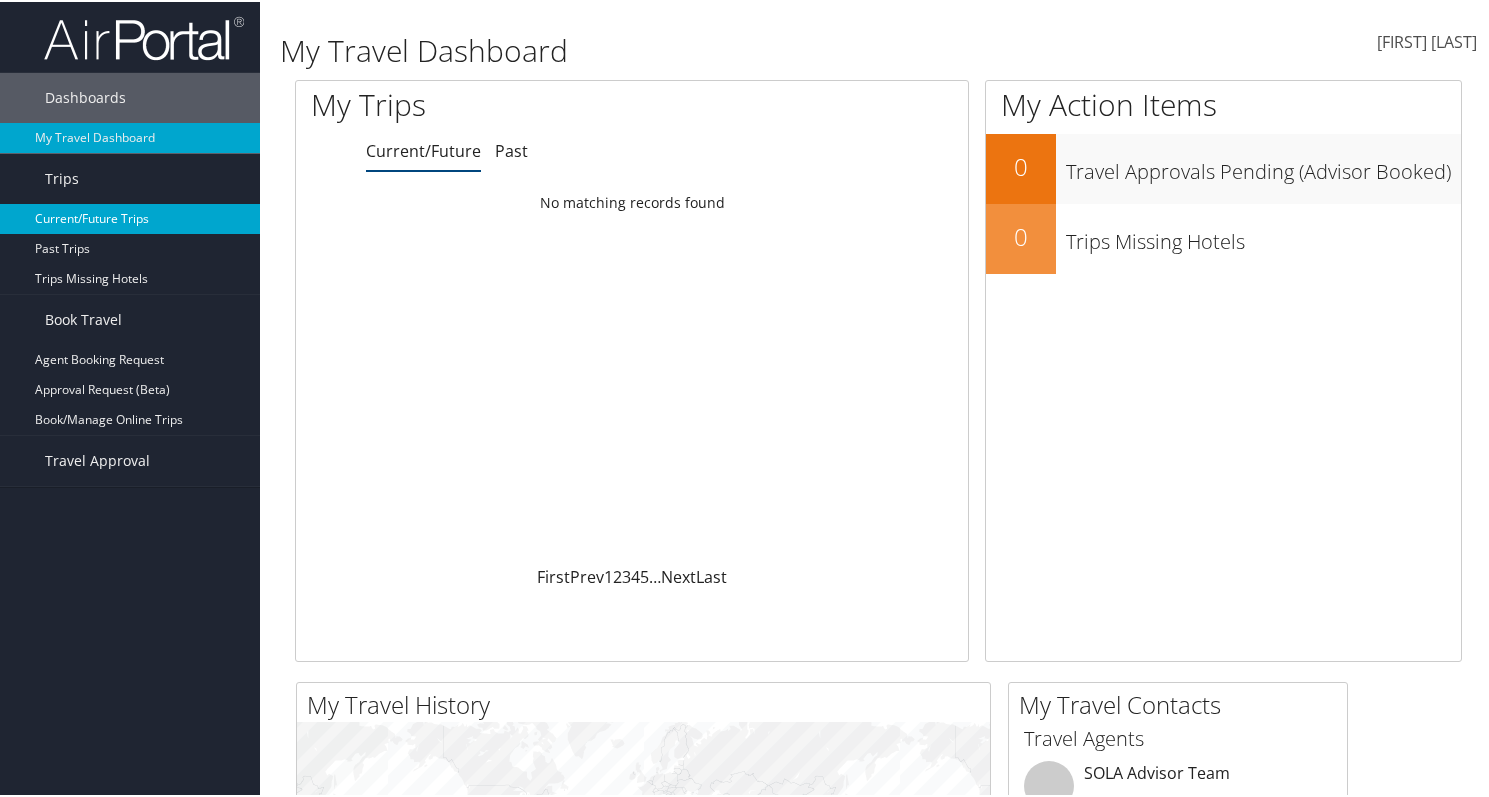 click on "Current/Future Trips" at bounding box center [130, 217] 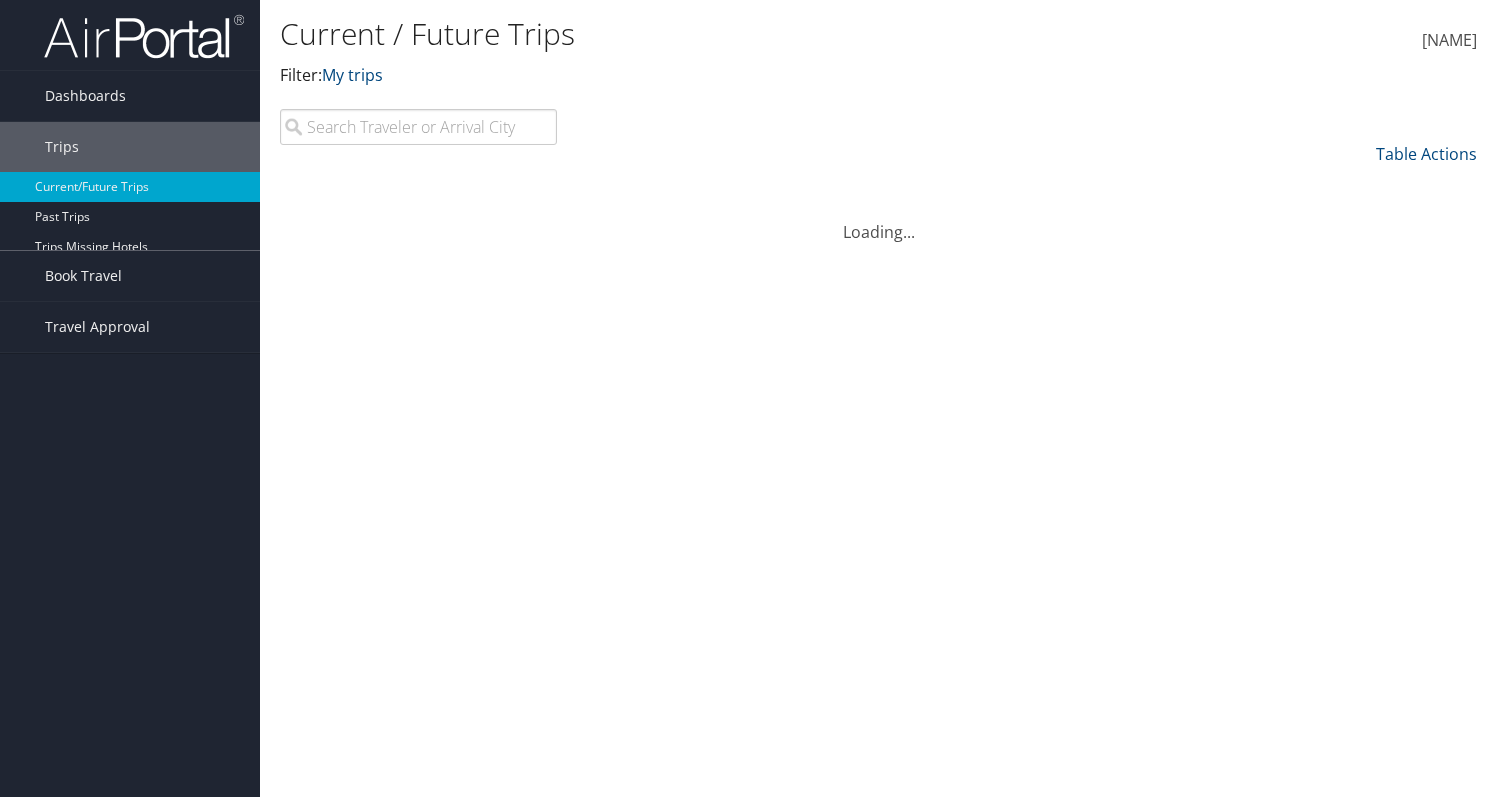 scroll, scrollTop: 0, scrollLeft: 0, axis: both 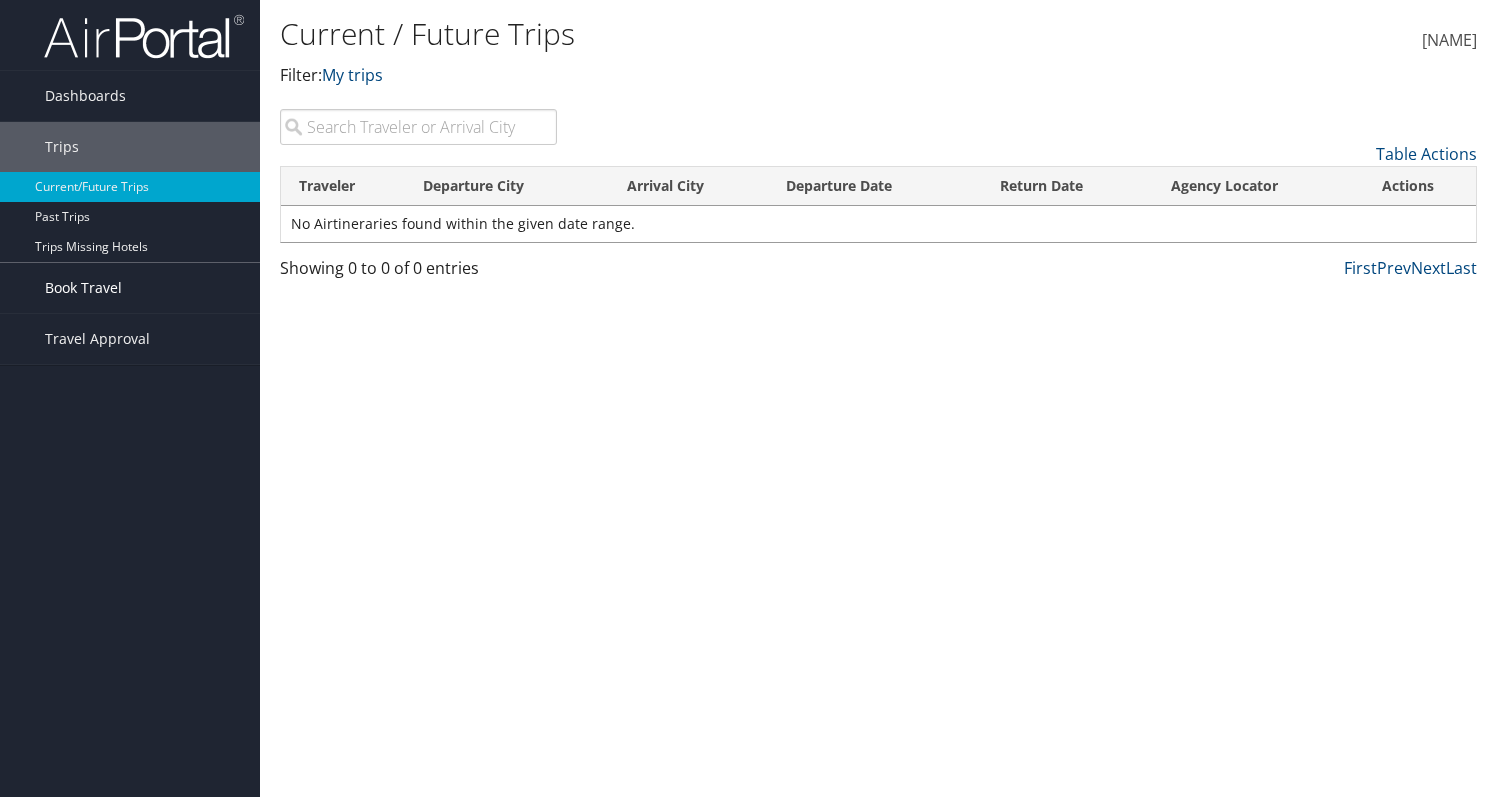 click on "Book Travel" at bounding box center (83, 288) 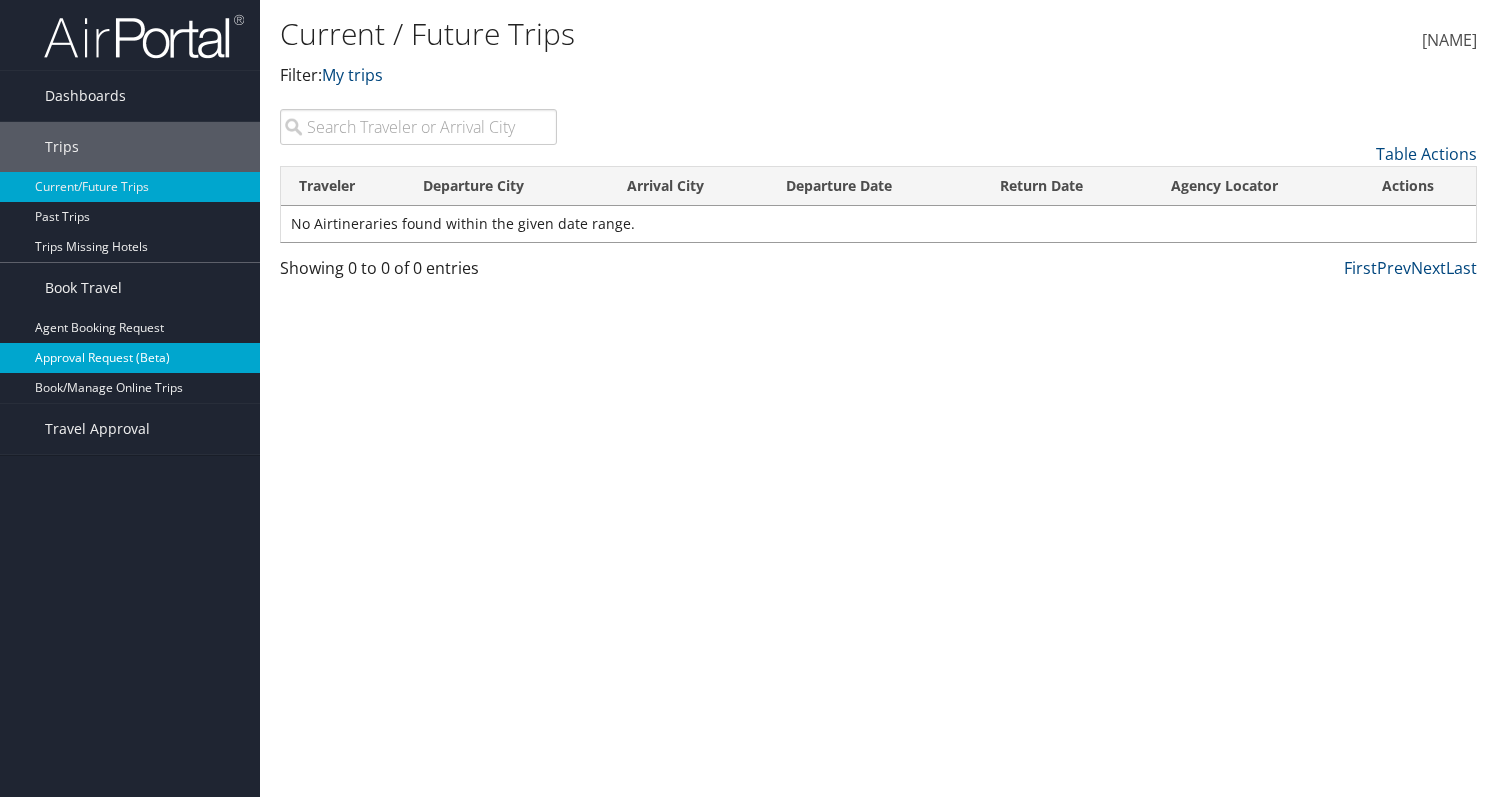 click on "Approval Request (Beta)" at bounding box center (130, 358) 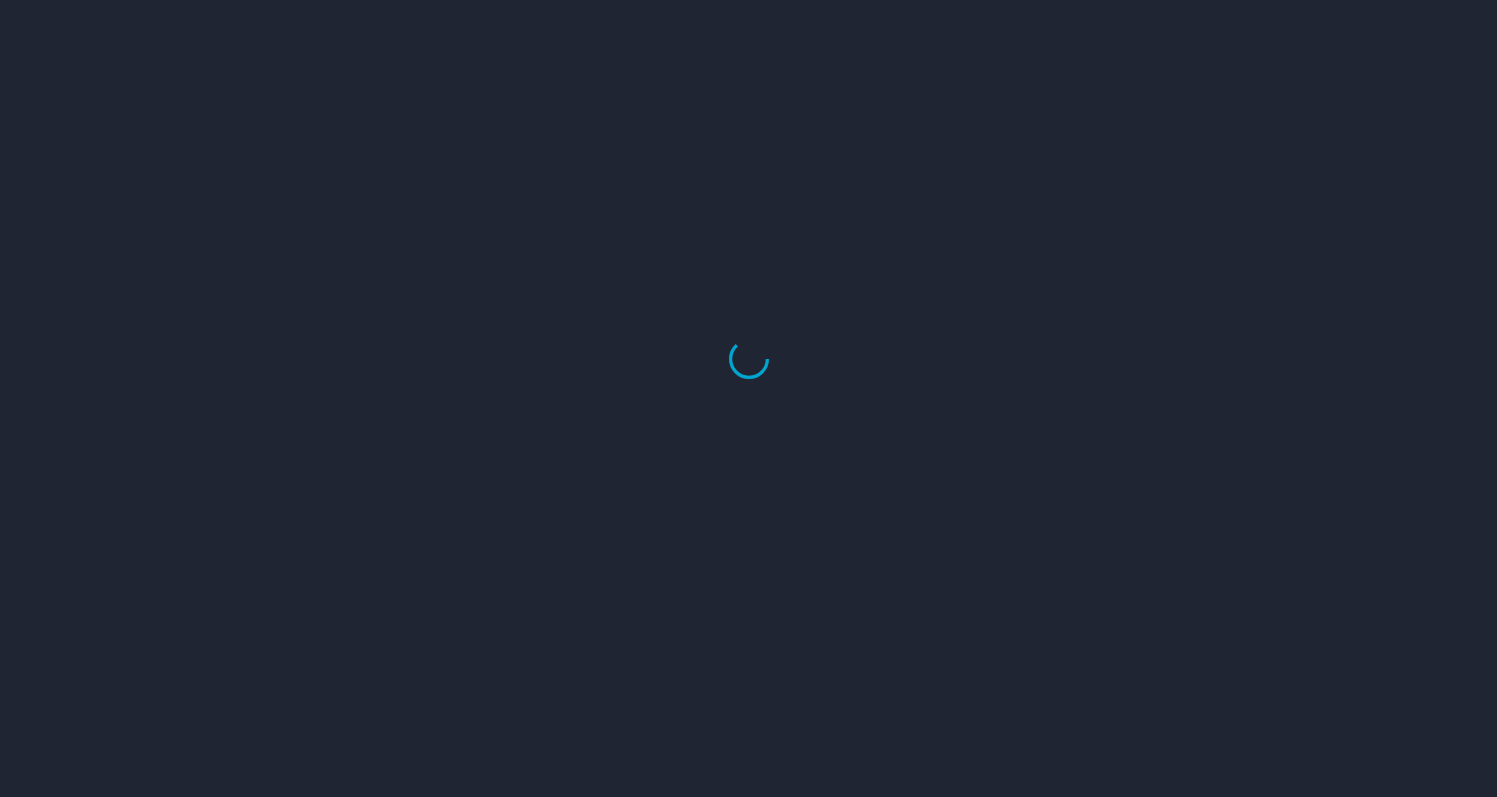 scroll, scrollTop: 0, scrollLeft: 0, axis: both 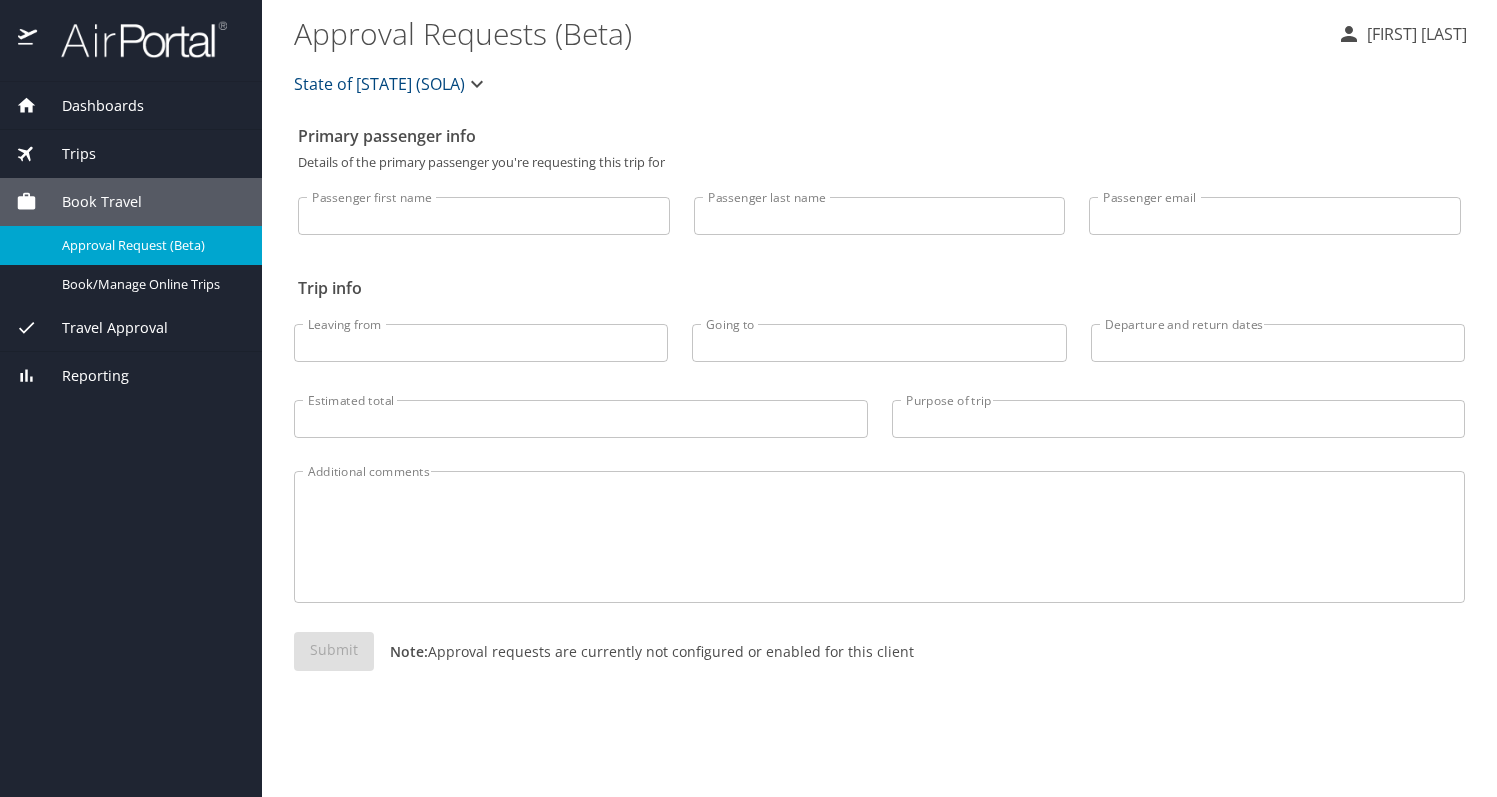 click on "Travel Approval" at bounding box center (102, 328) 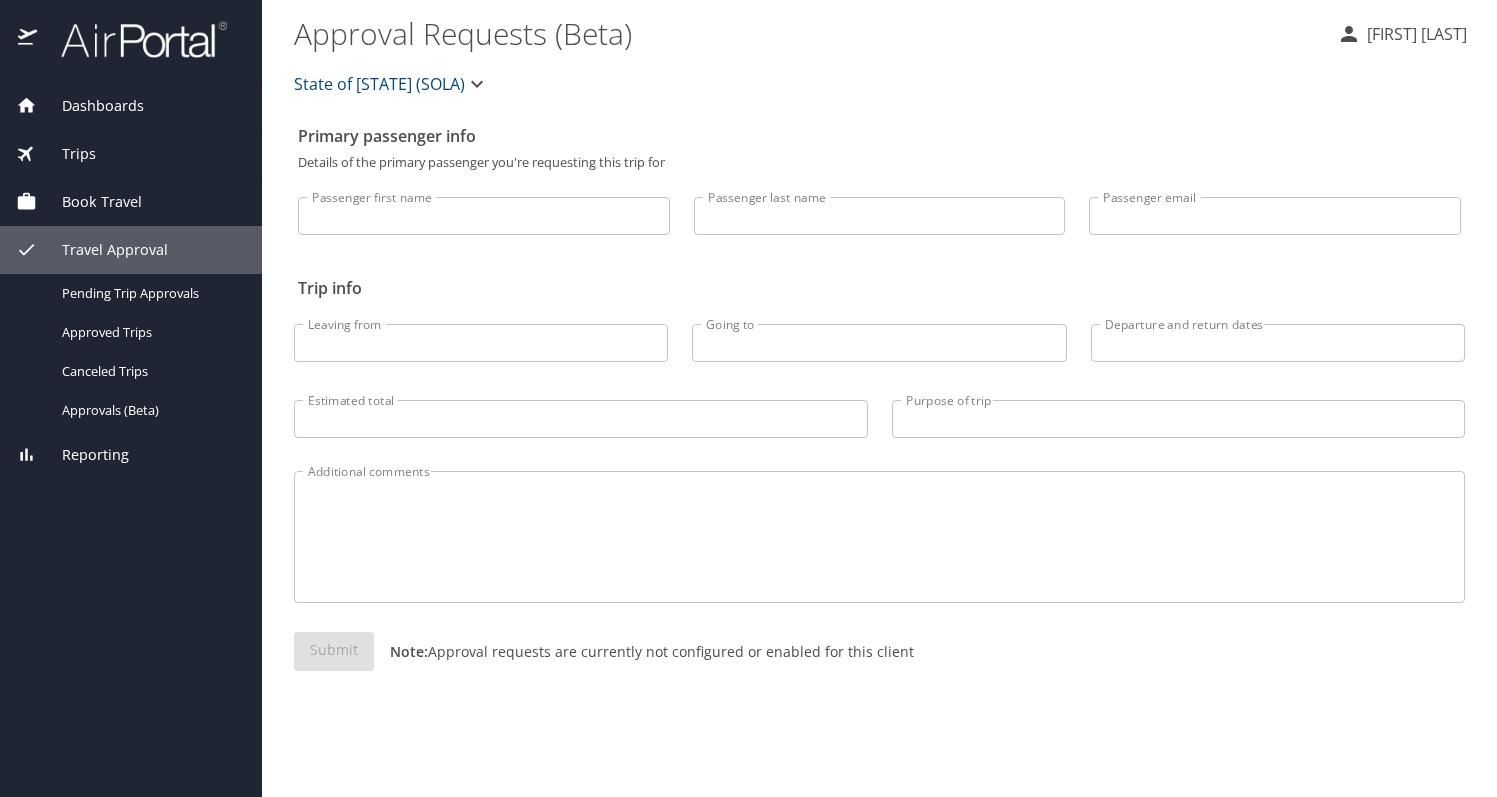 click on "Book Travel" at bounding box center (89, 202) 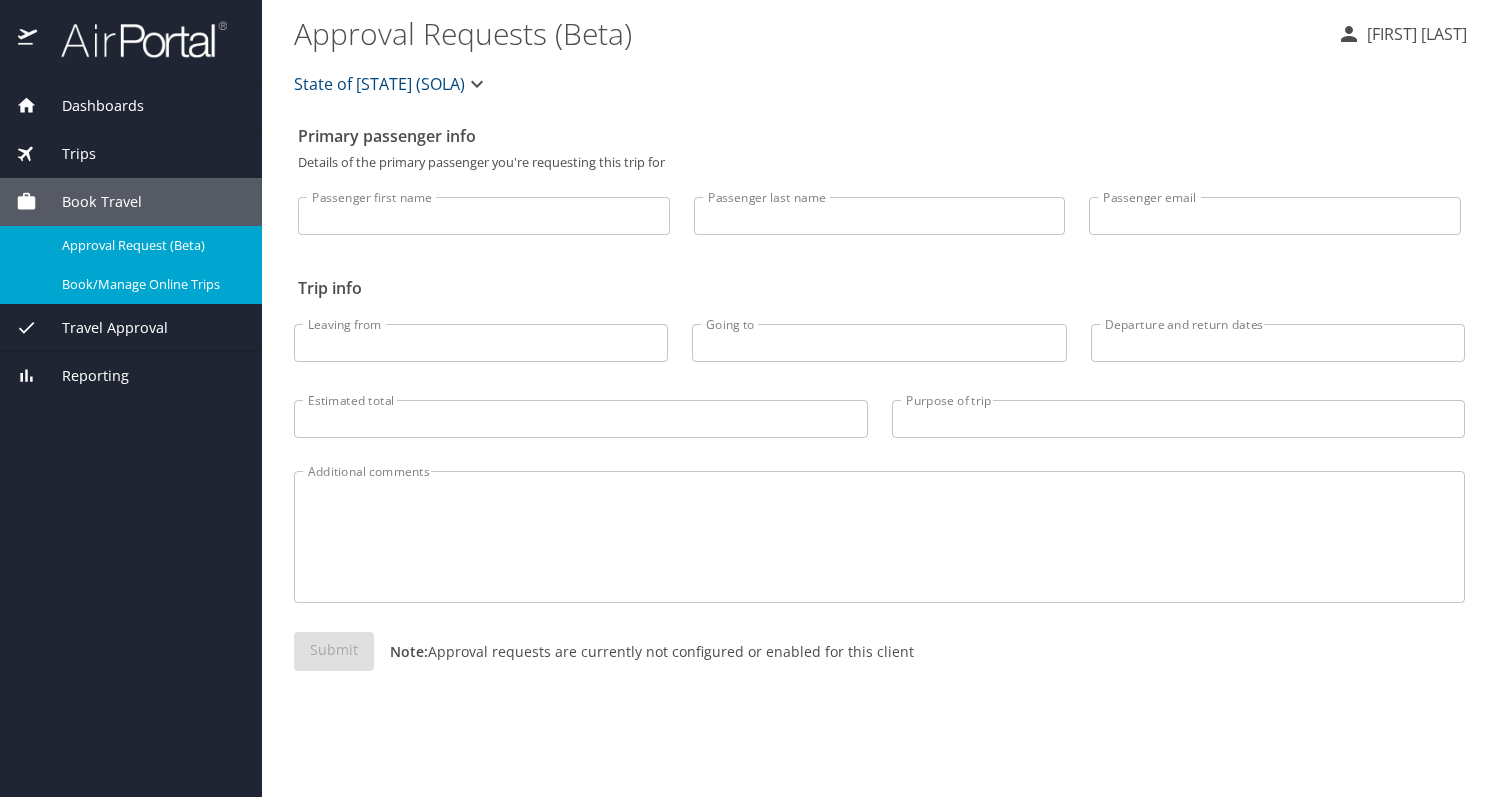 click on "Book/Manage Online Trips" at bounding box center [150, 284] 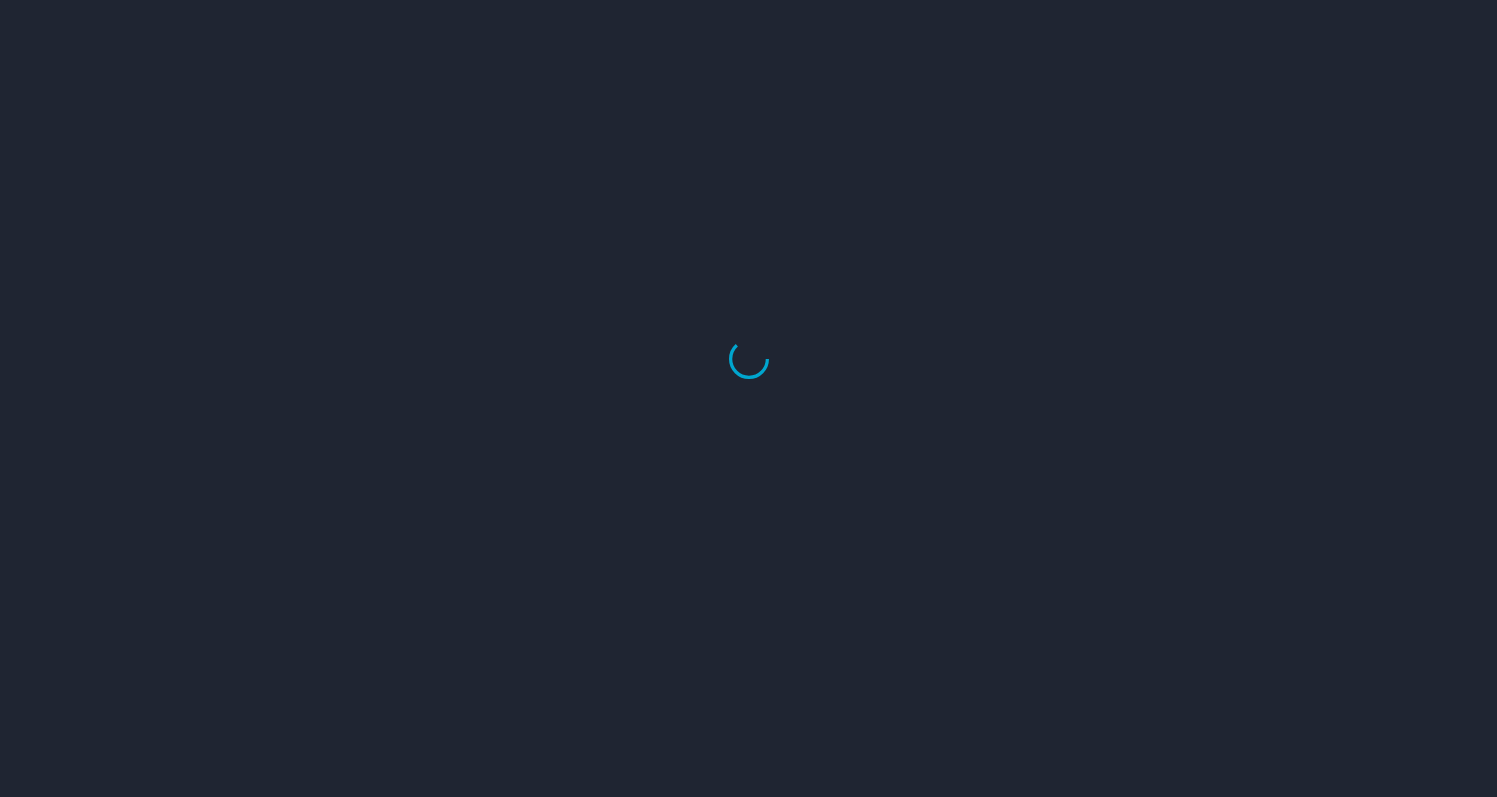 scroll, scrollTop: 0, scrollLeft: 0, axis: both 